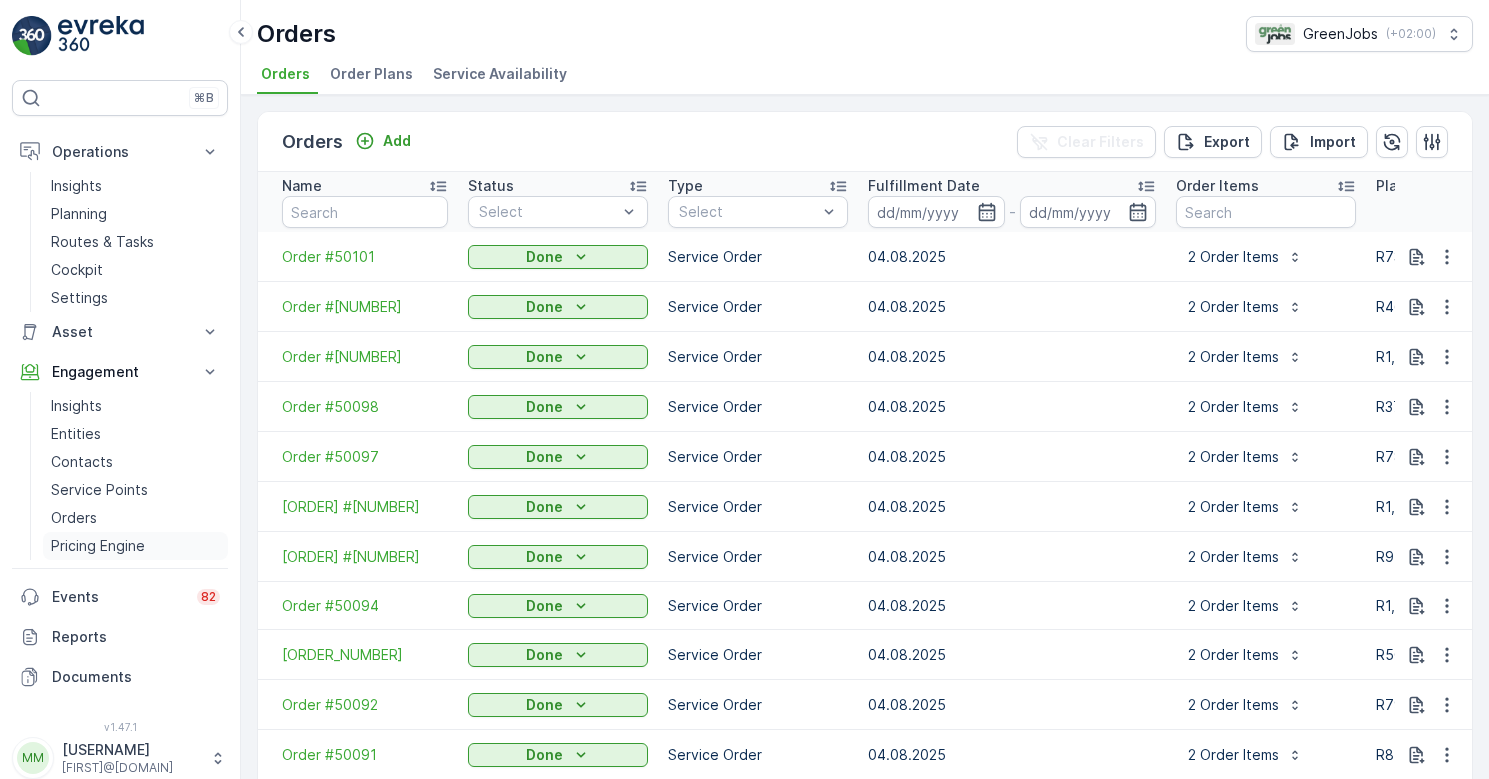 scroll, scrollTop: 0, scrollLeft: 0, axis: both 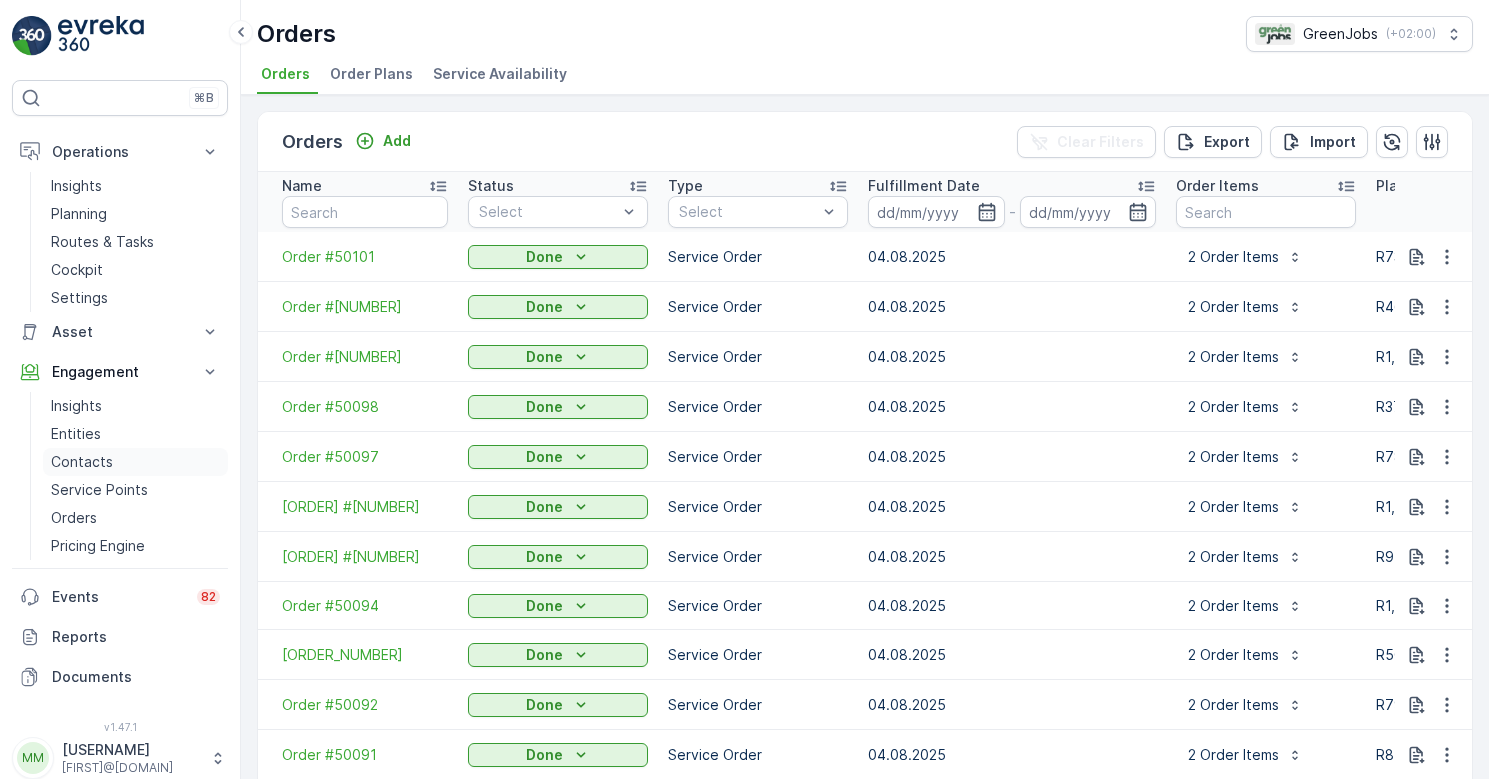 click on "Contacts" at bounding box center [82, 462] 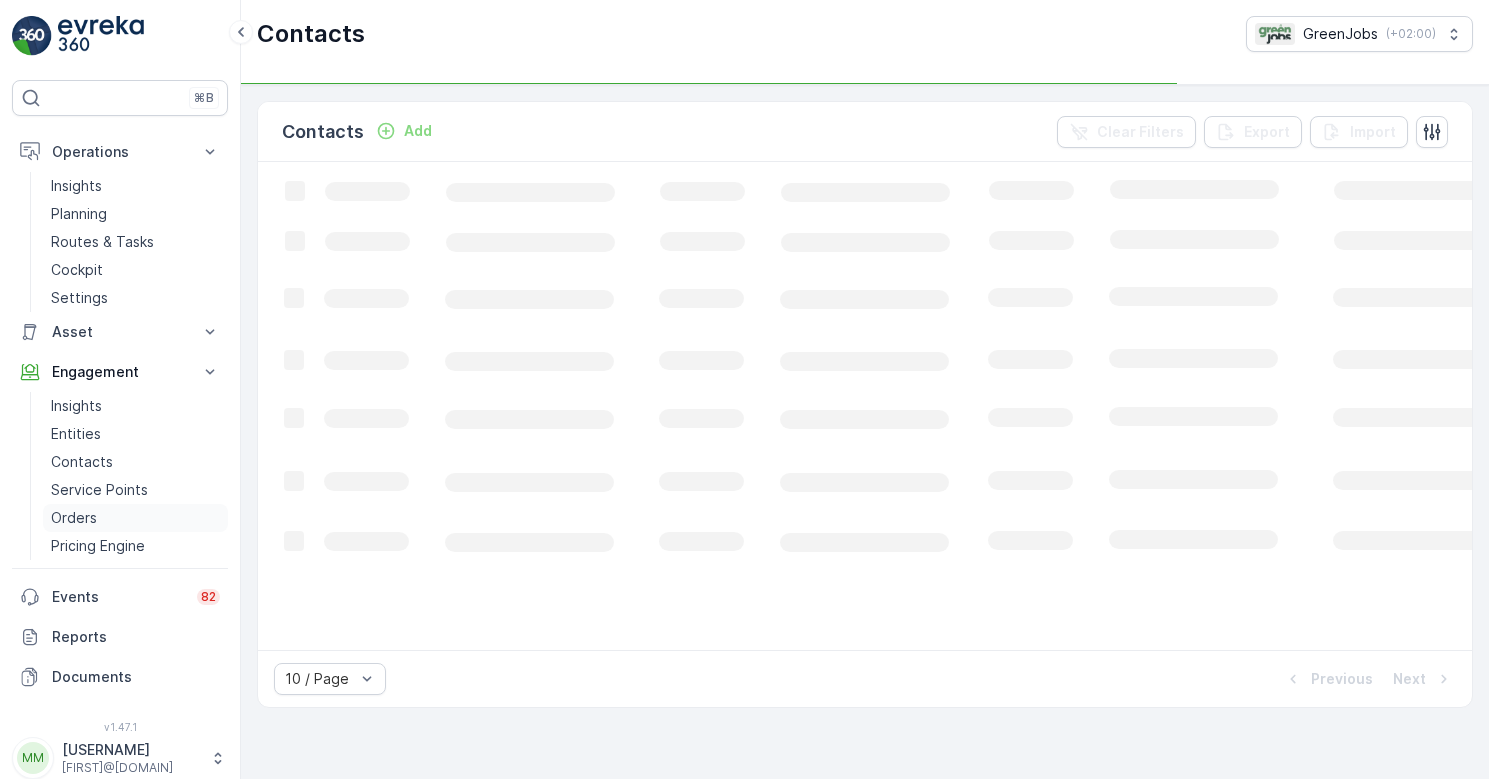 click on "Orders" at bounding box center (74, 518) 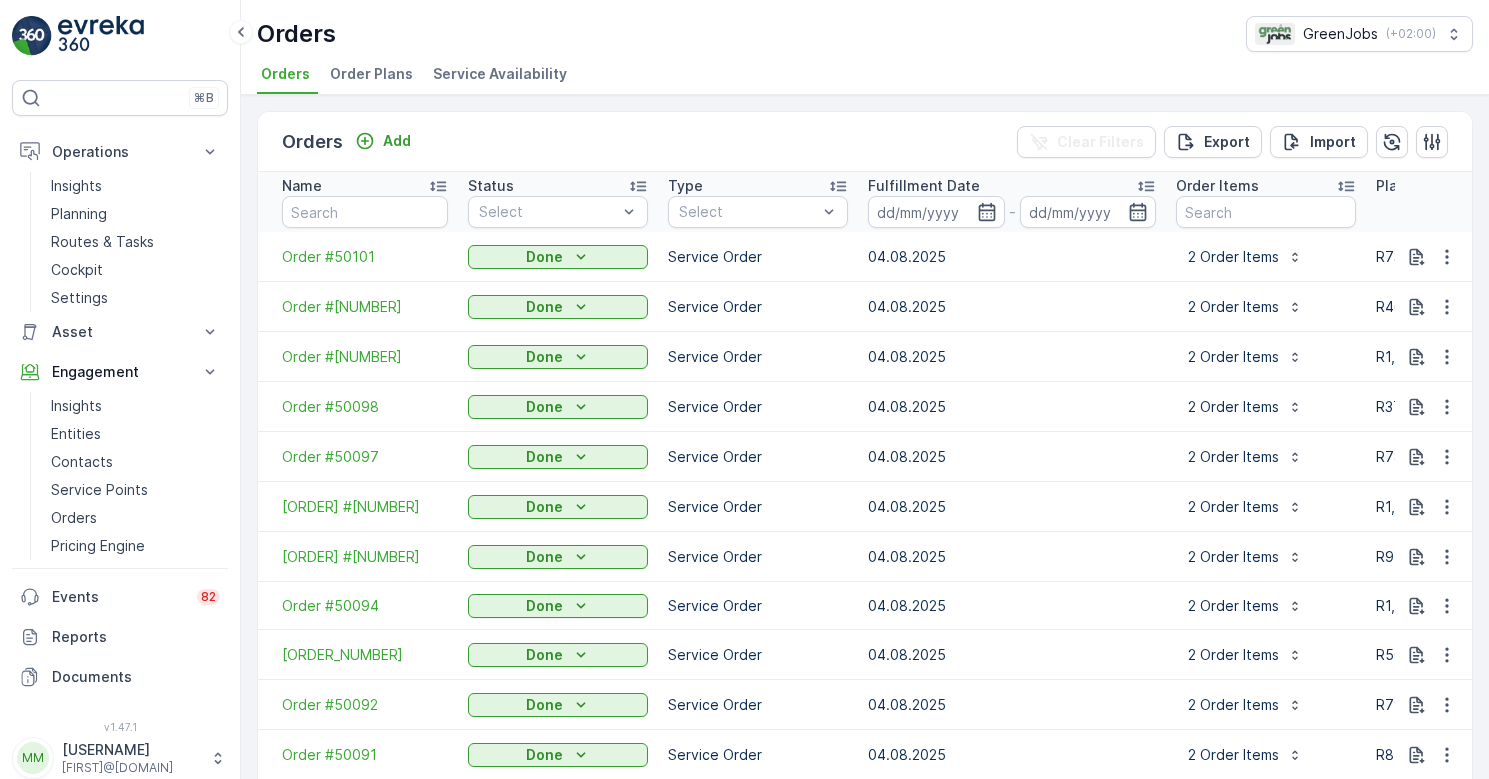 click on "Order Plans" at bounding box center [371, 74] 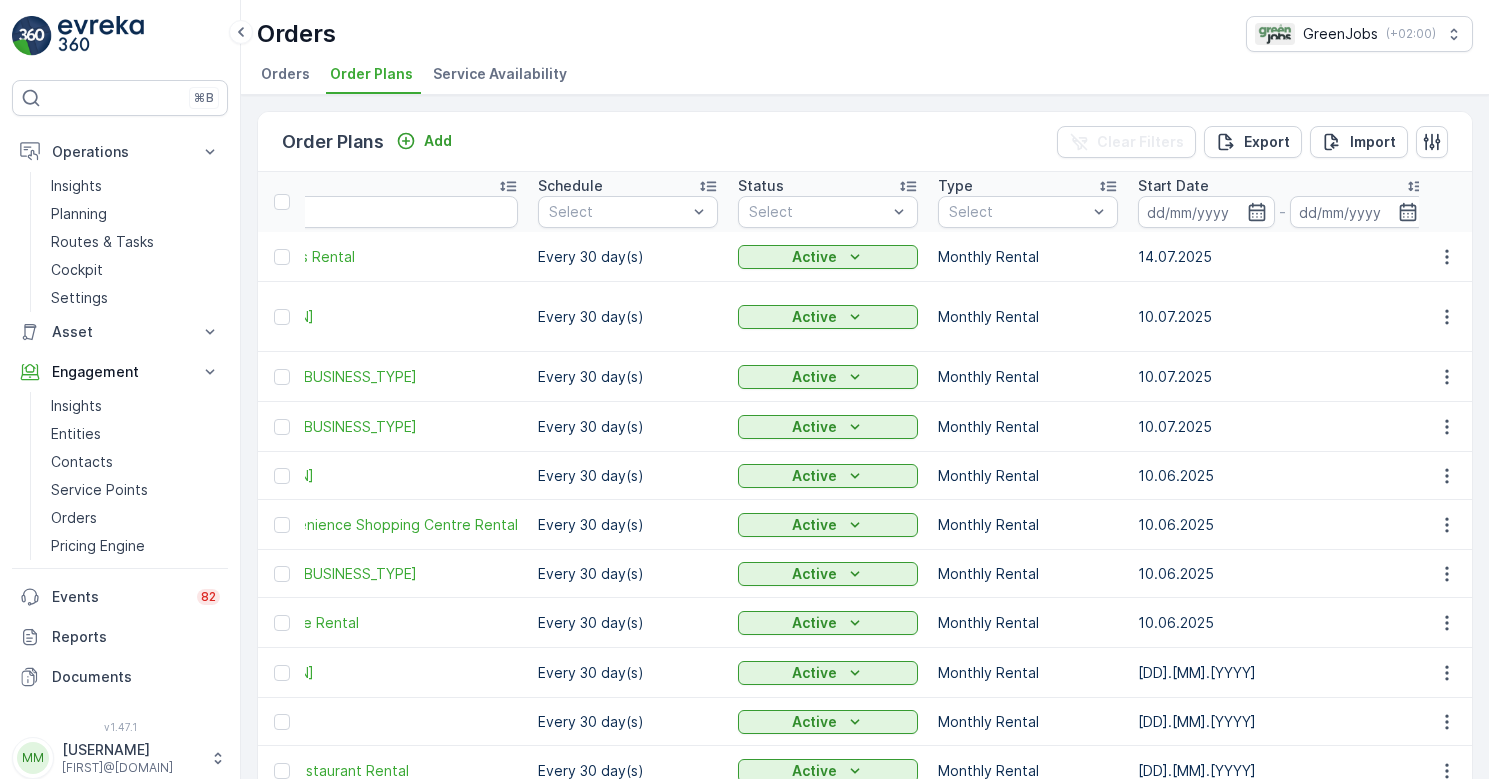 scroll, scrollTop: 0, scrollLeft: 144, axis: horizontal 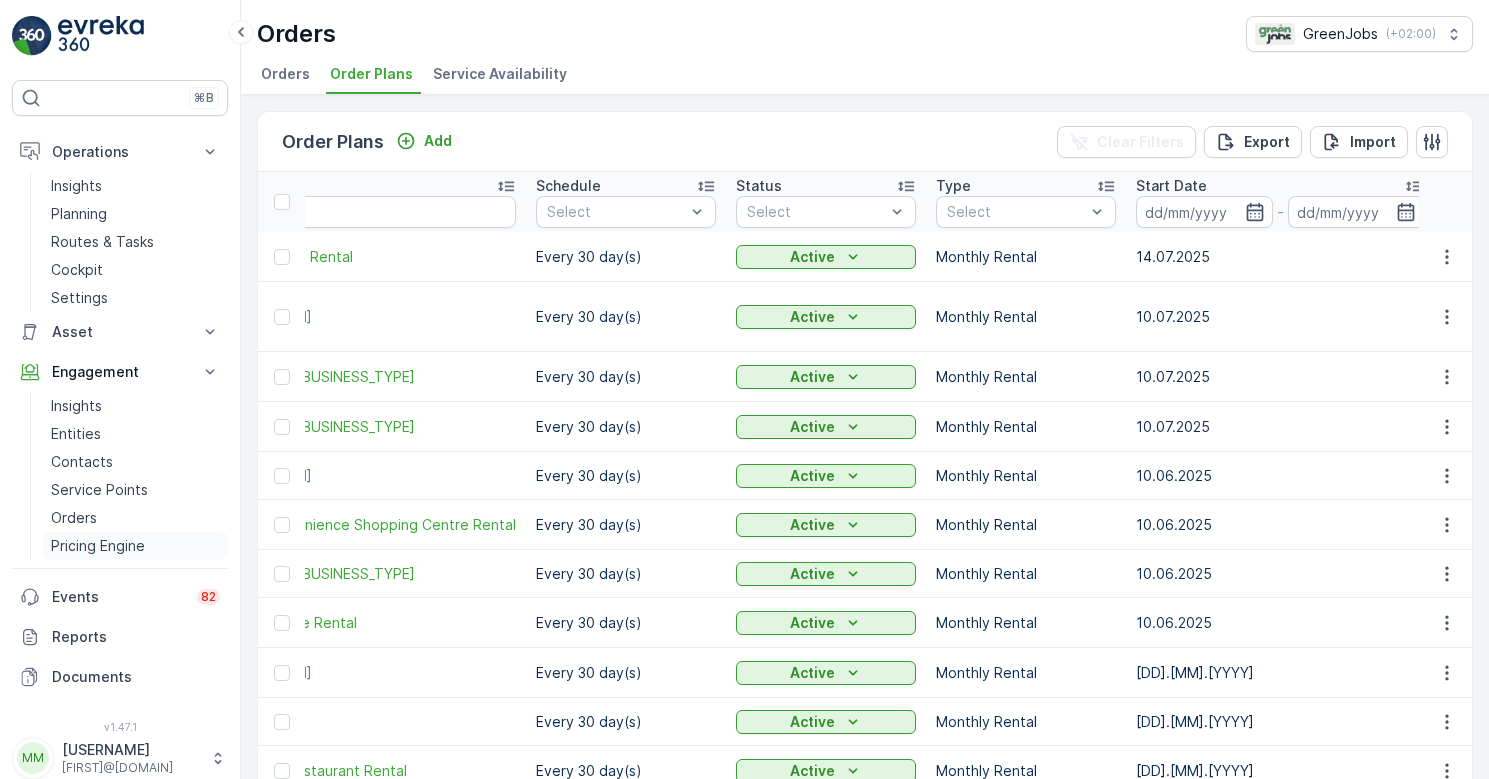 click on "Pricing Engine" at bounding box center (98, 546) 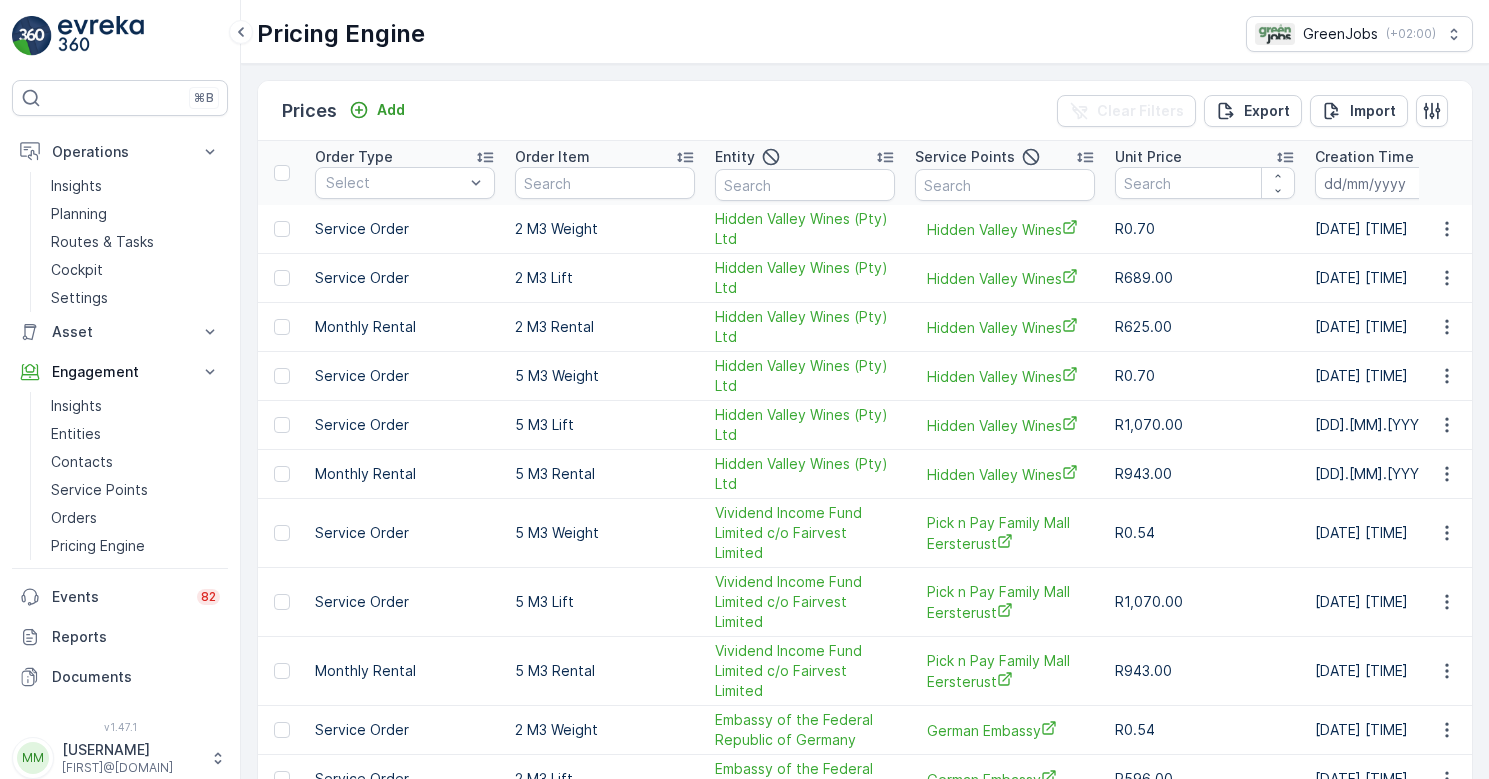 click 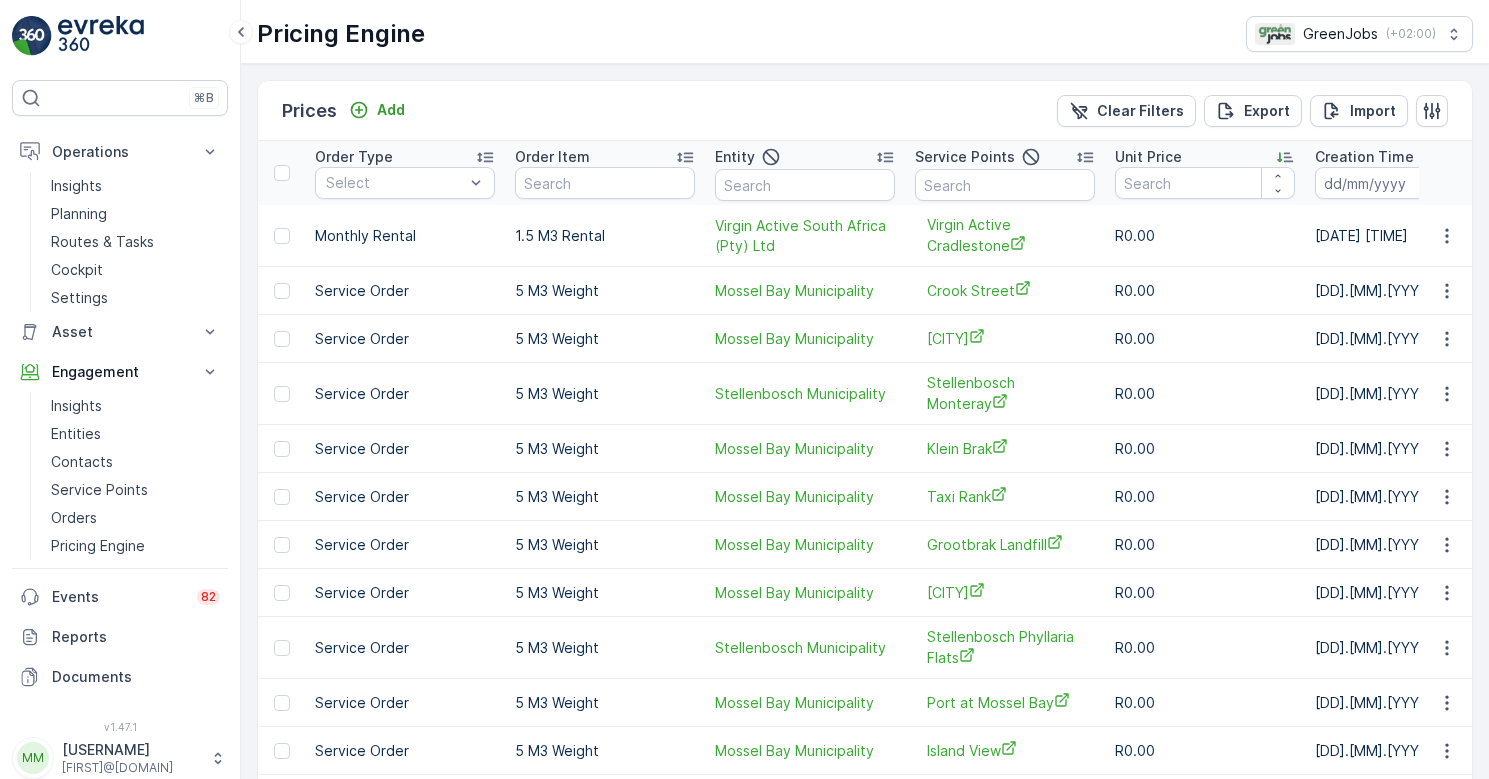 scroll, scrollTop: 0, scrollLeft: 0, axis: both 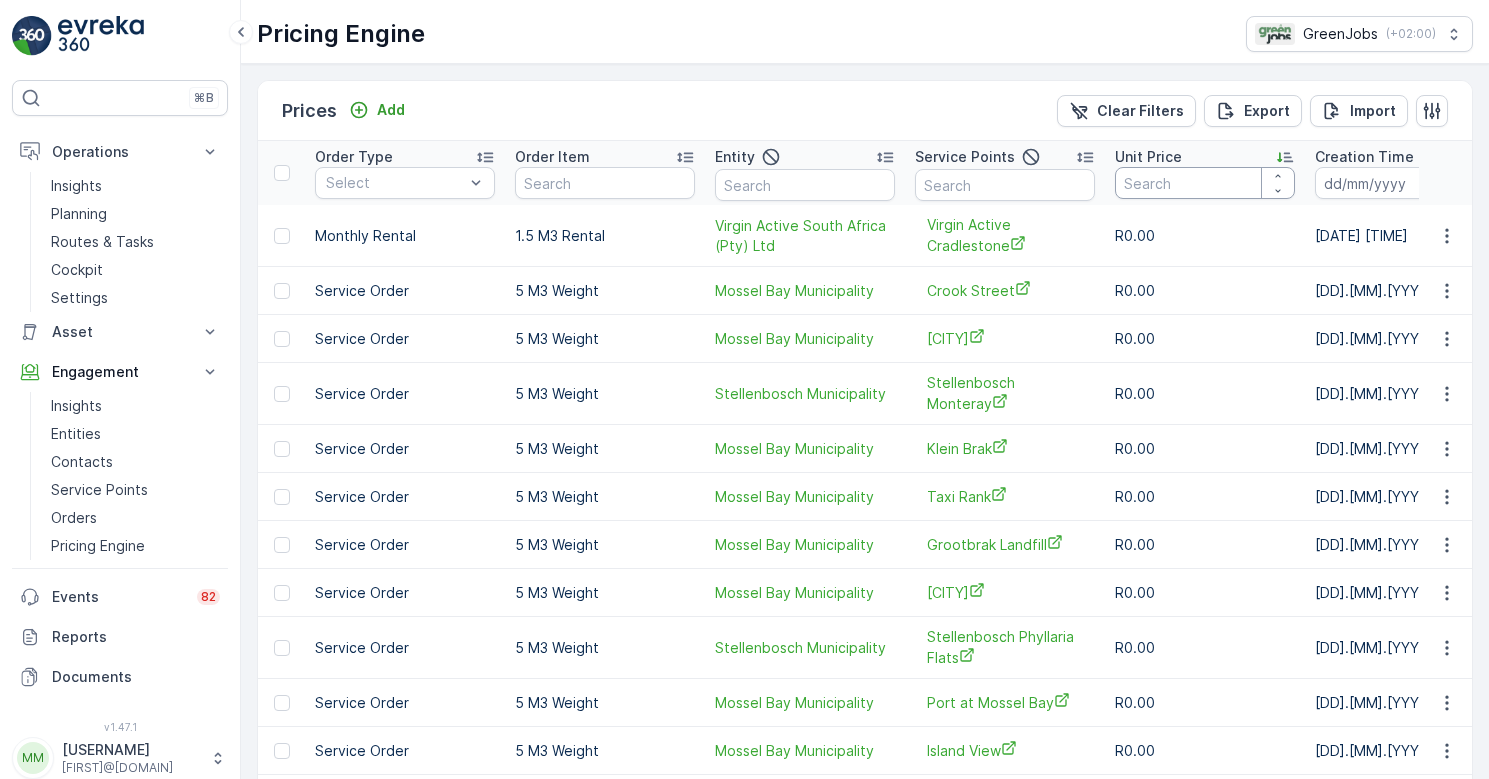 click at bounding box center [1205, 183] 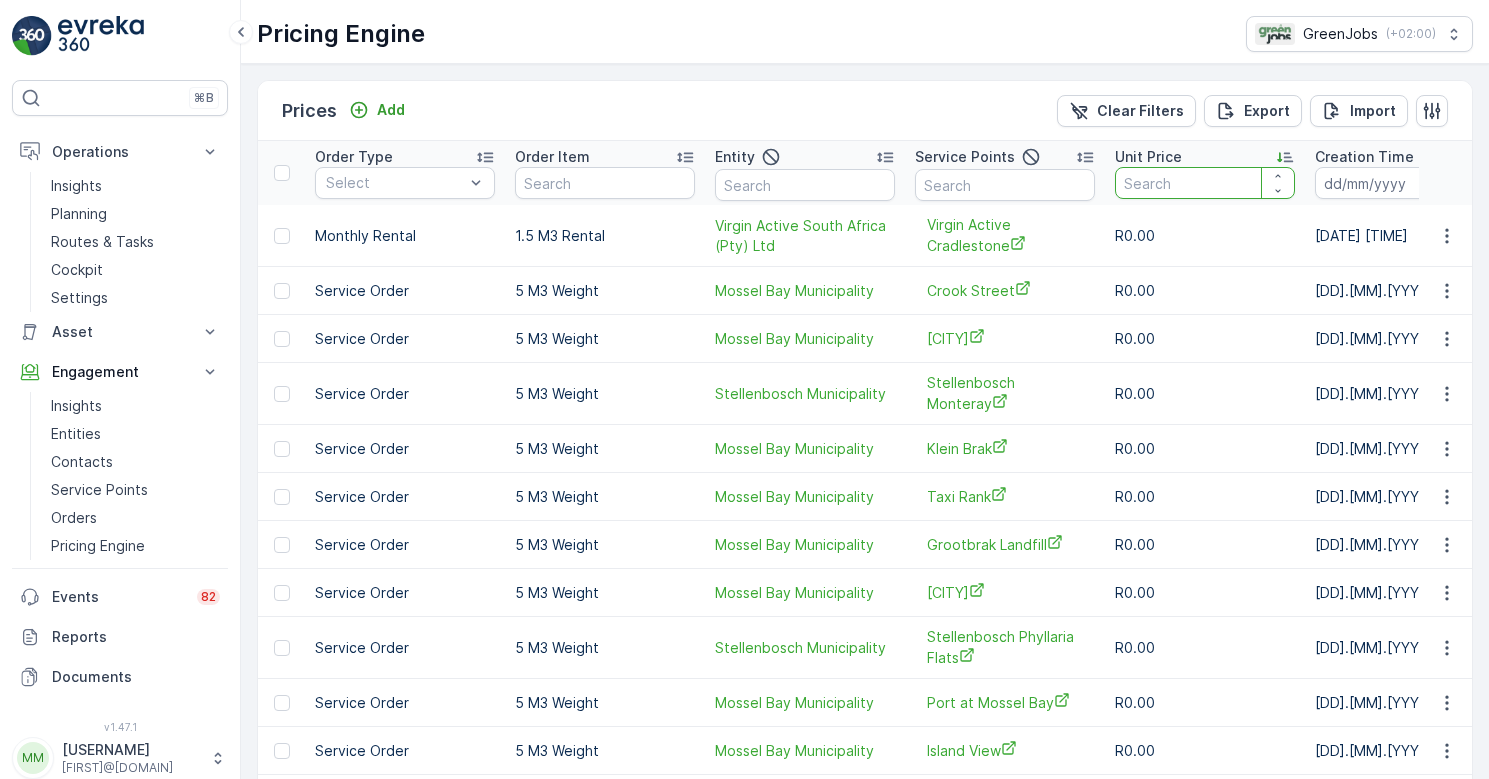 type on "0" 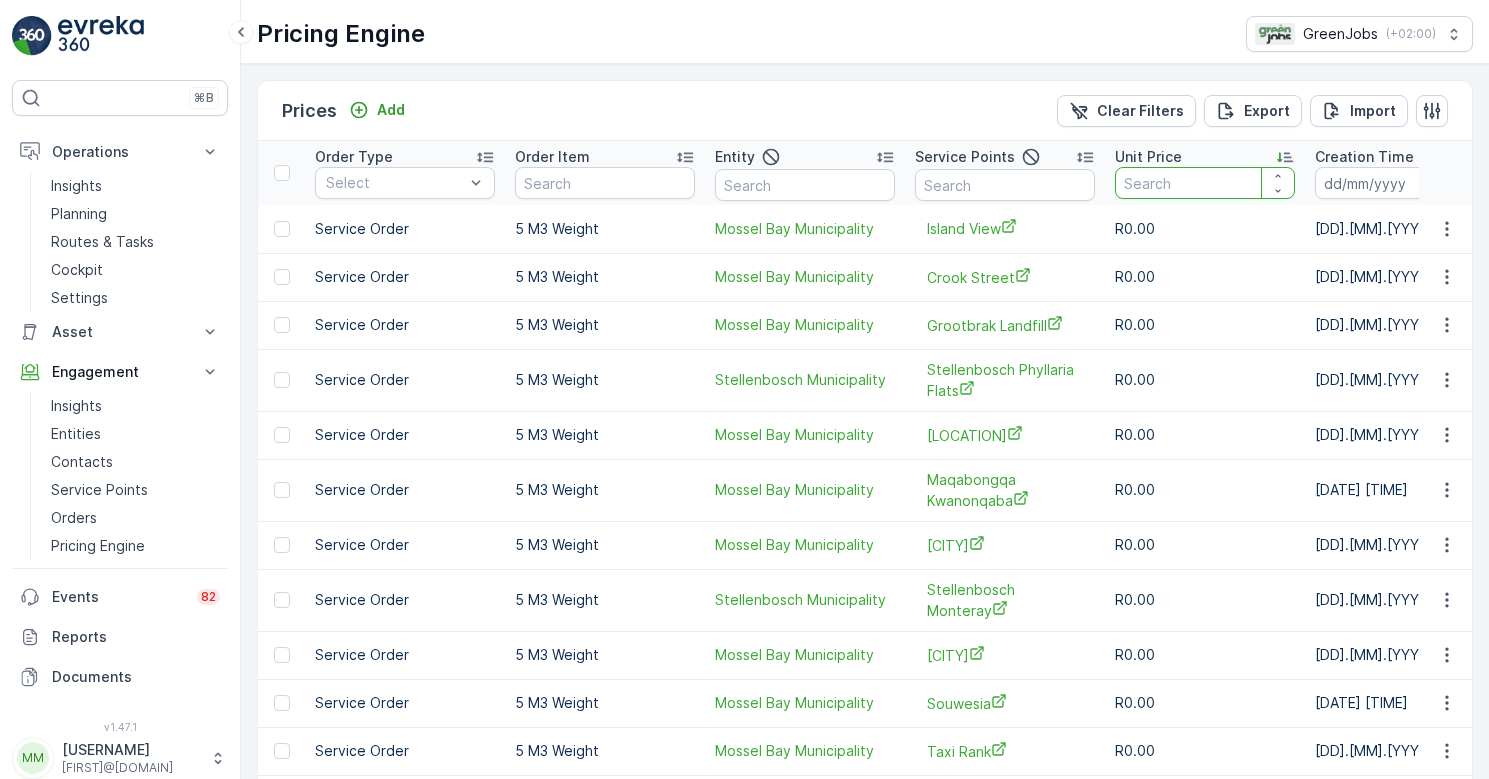 click at bounding box center (1205, 183) 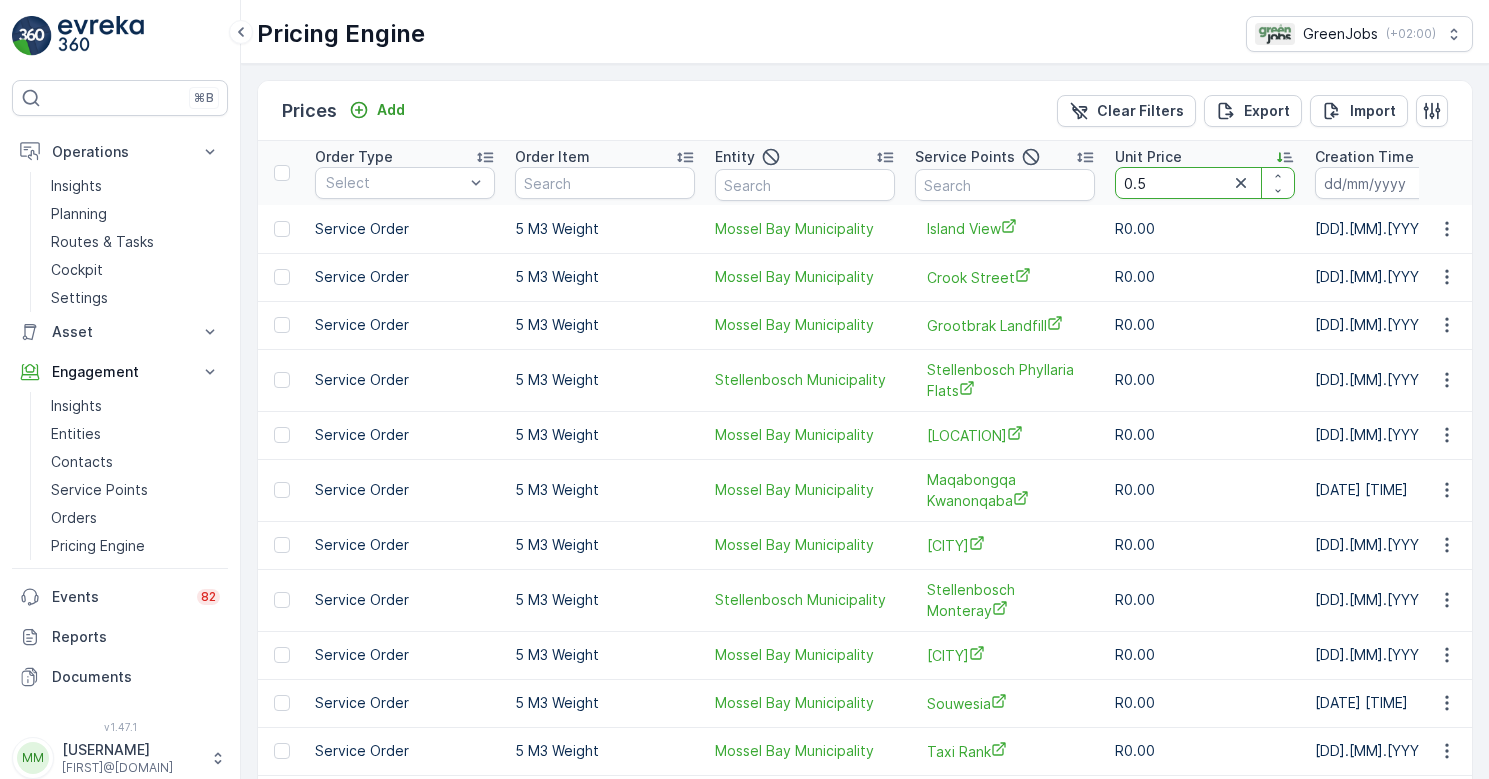 type on "0.53" 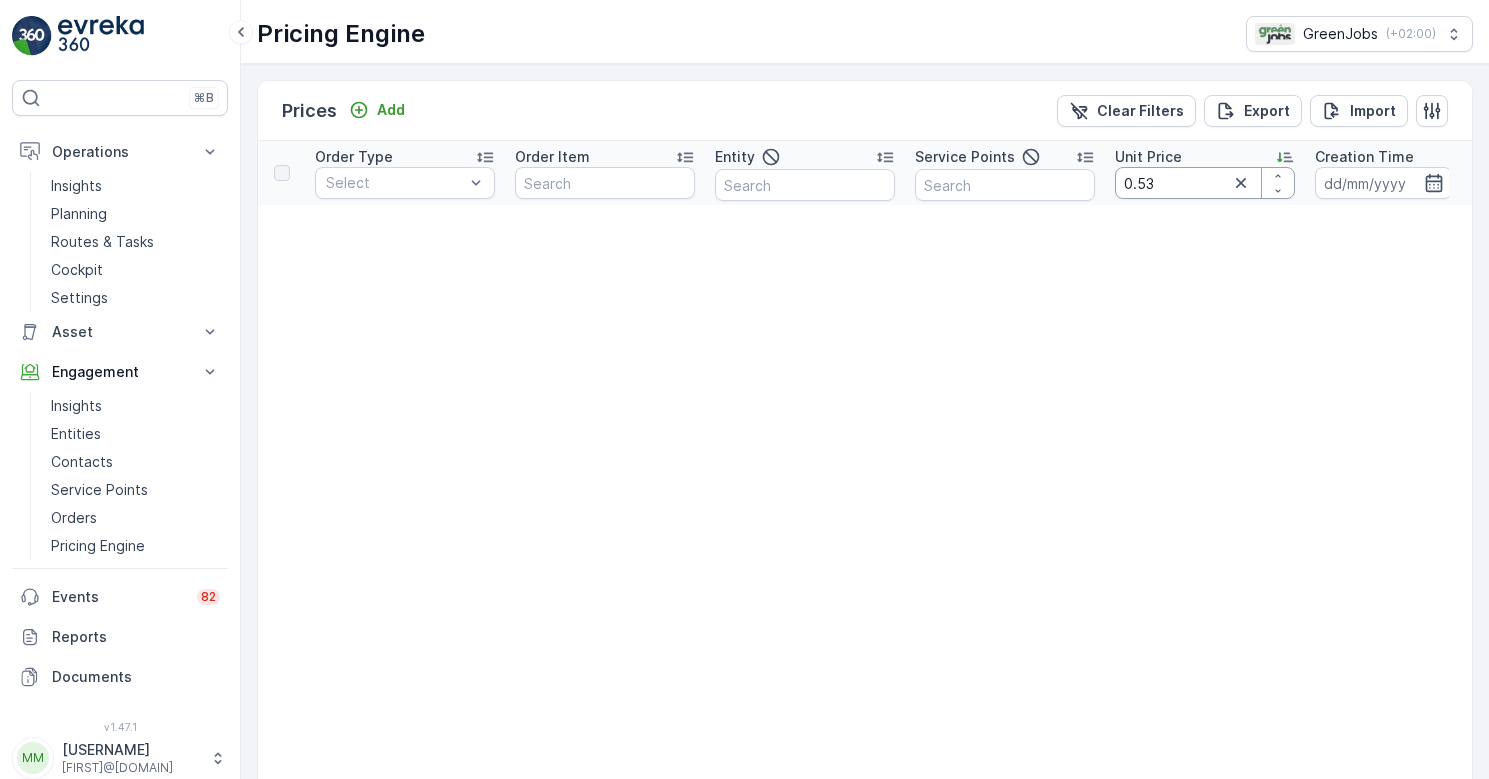click on "0.53" at bounding box center (1205, 183) 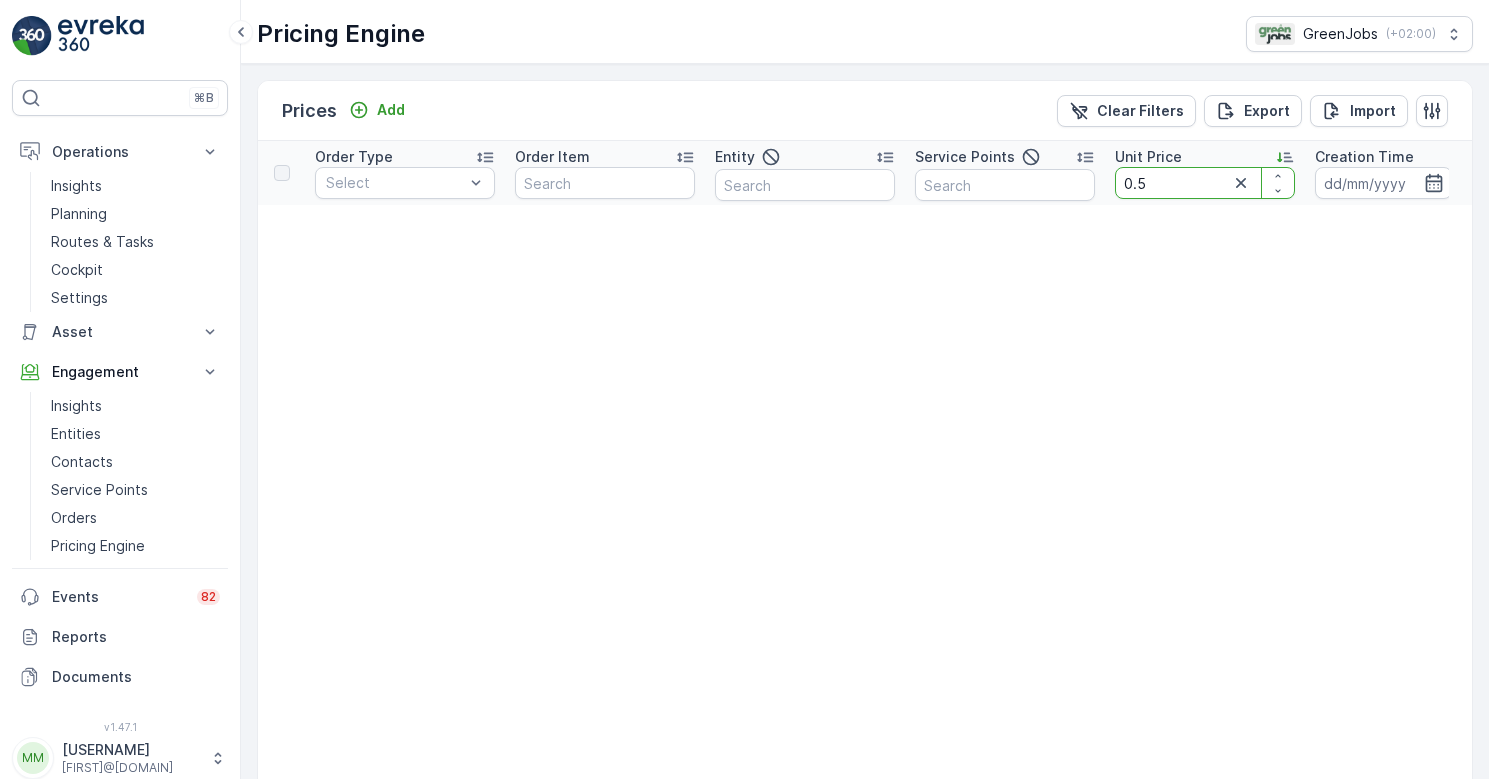 type on "0.52" 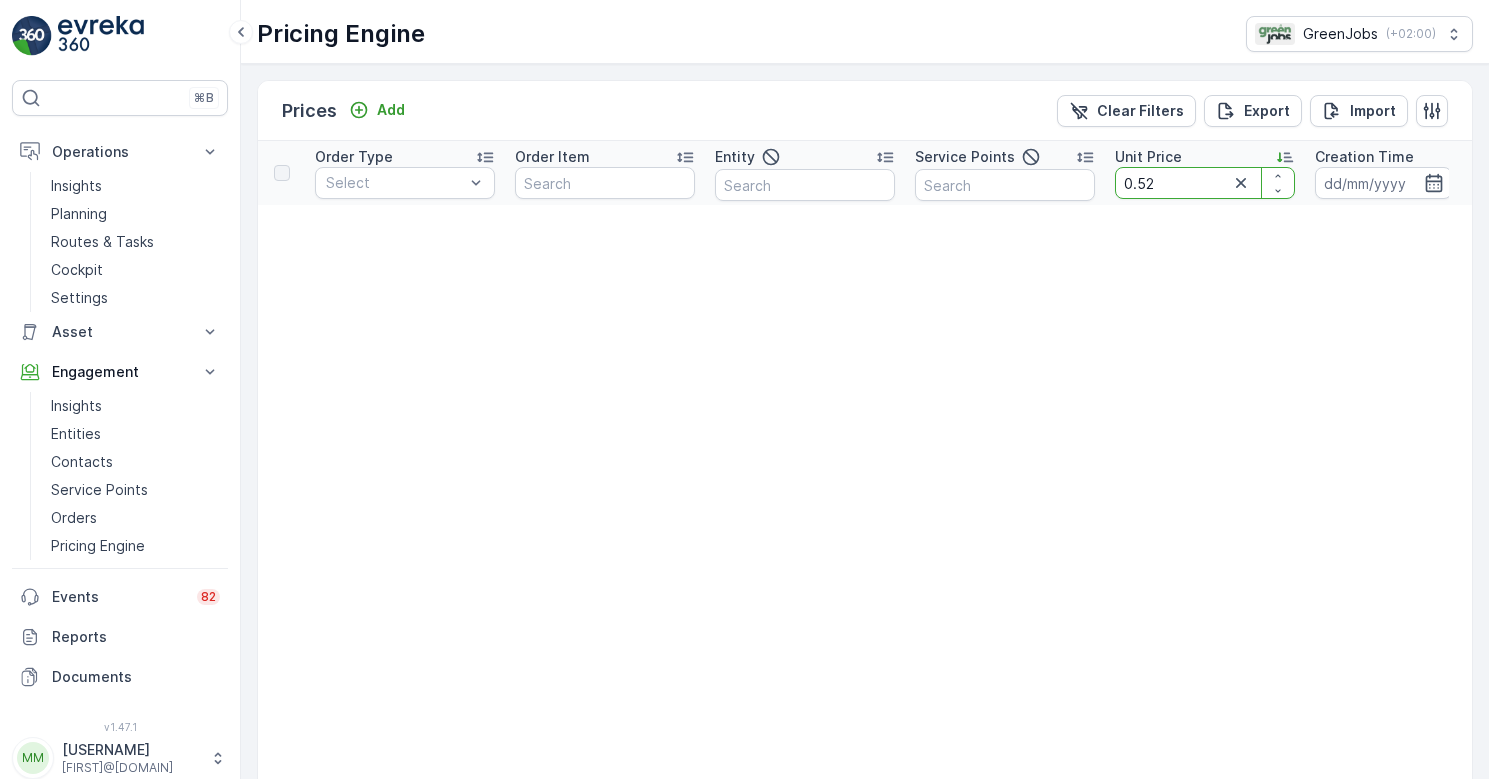 drag, startPoint x: 1164, startPoint y: 179, endPoint x: 1142, endPoint y: 179, distance: 22 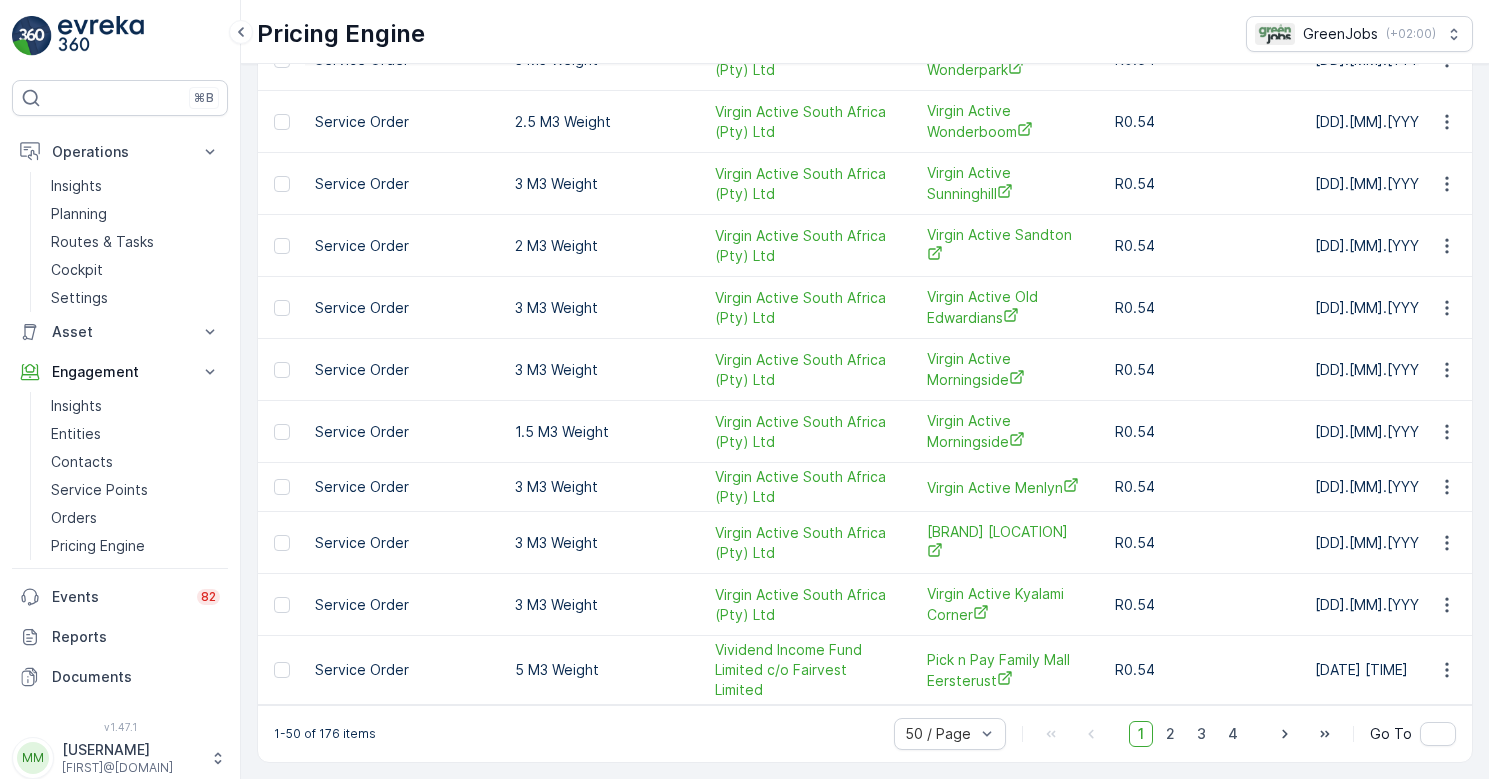 scroll, scrollTop: 2250, scrollLeft: 0, axis: vertical 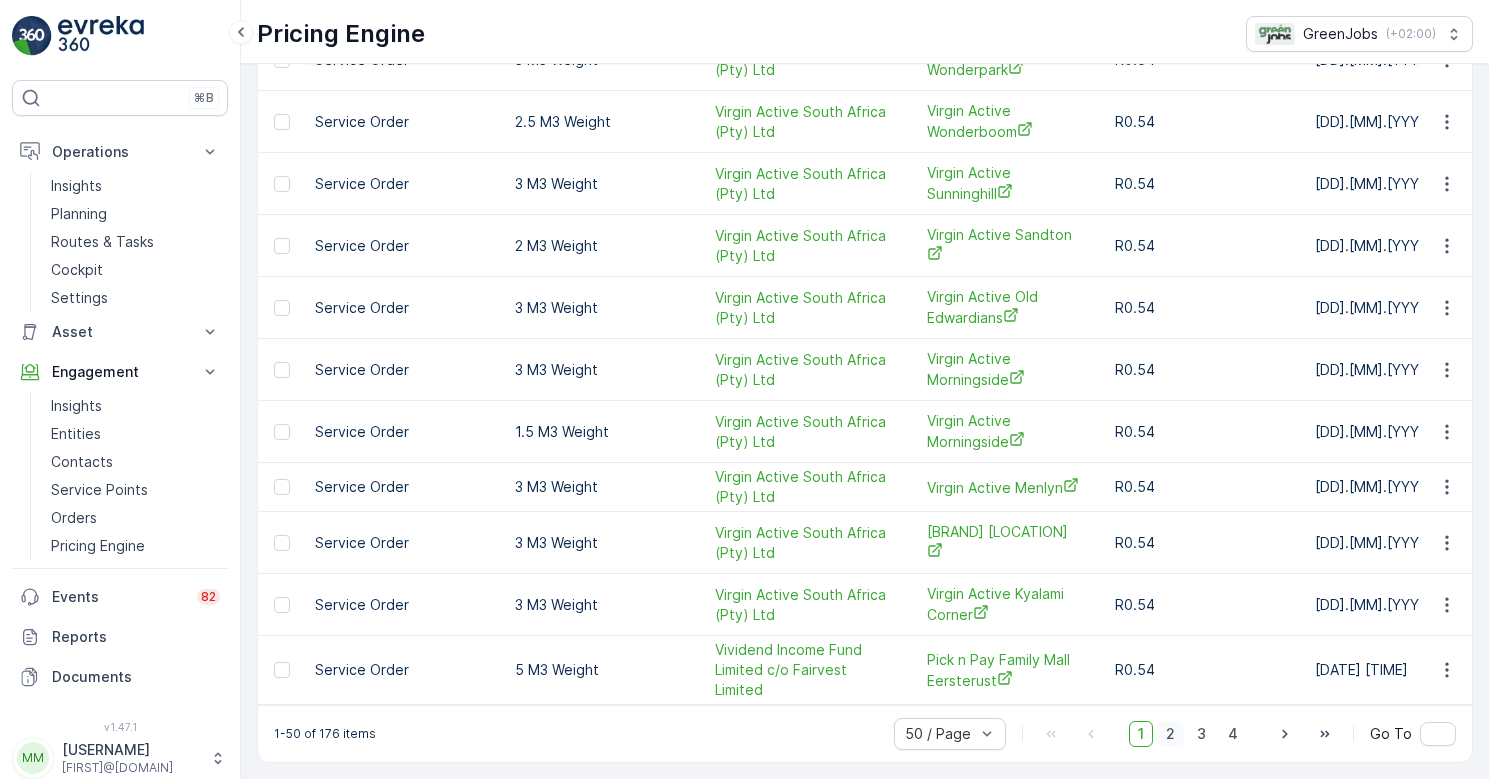 click on "2" at bounding box center [1170, 734] 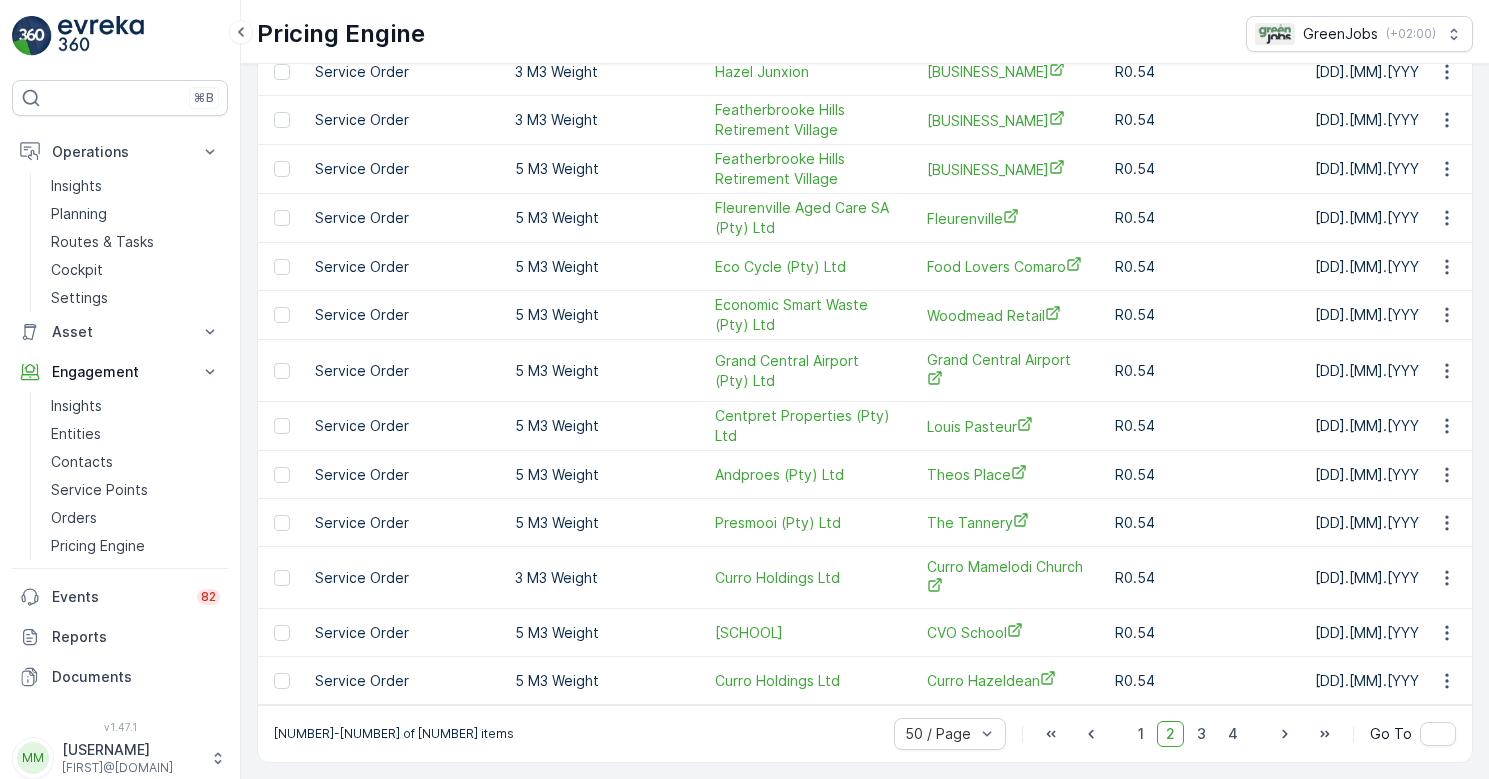 scroll, scrollTop: 2150, scrollLeft: 0, axis: vertical 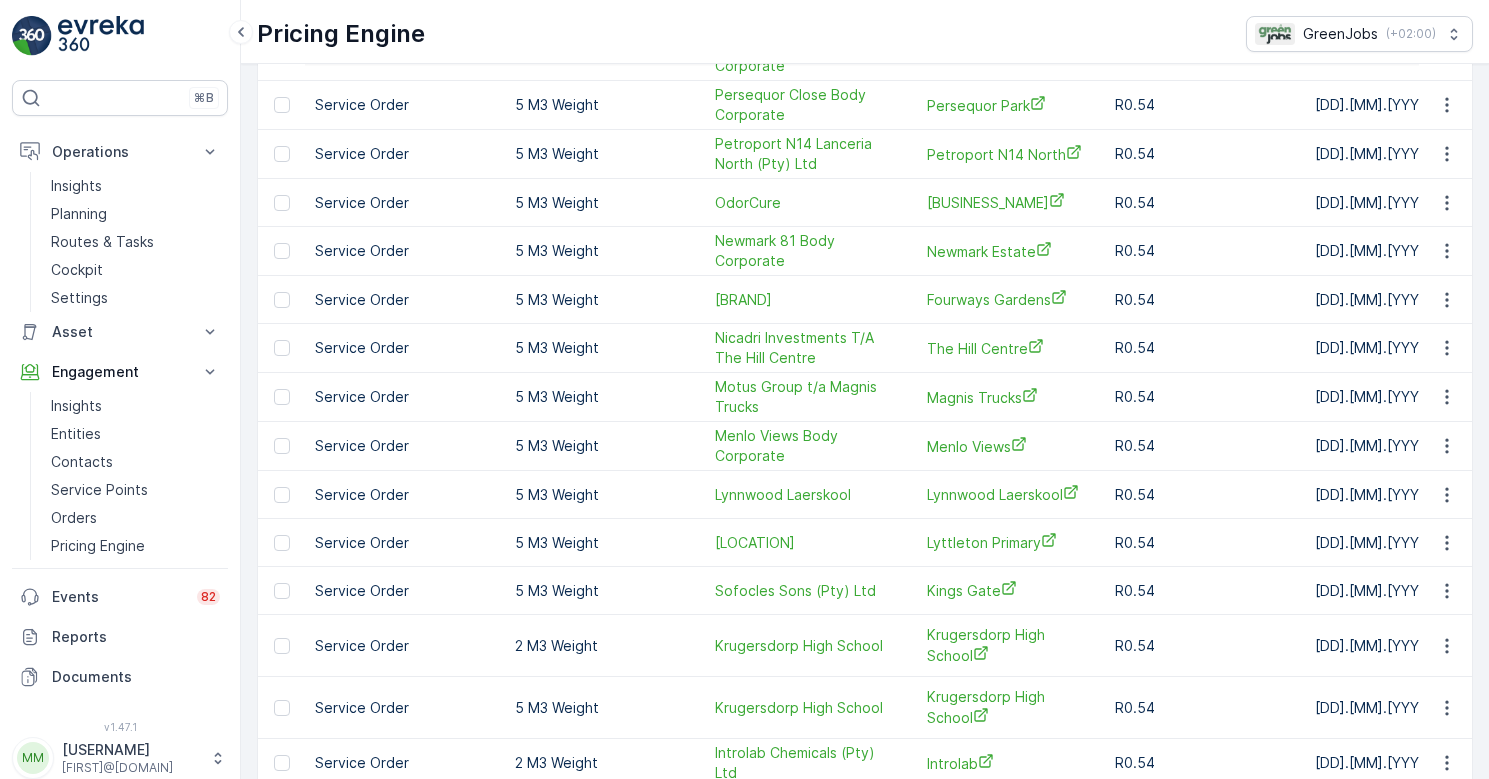 click on "Lyttleton Primary" at bounding box center (1005, 542) 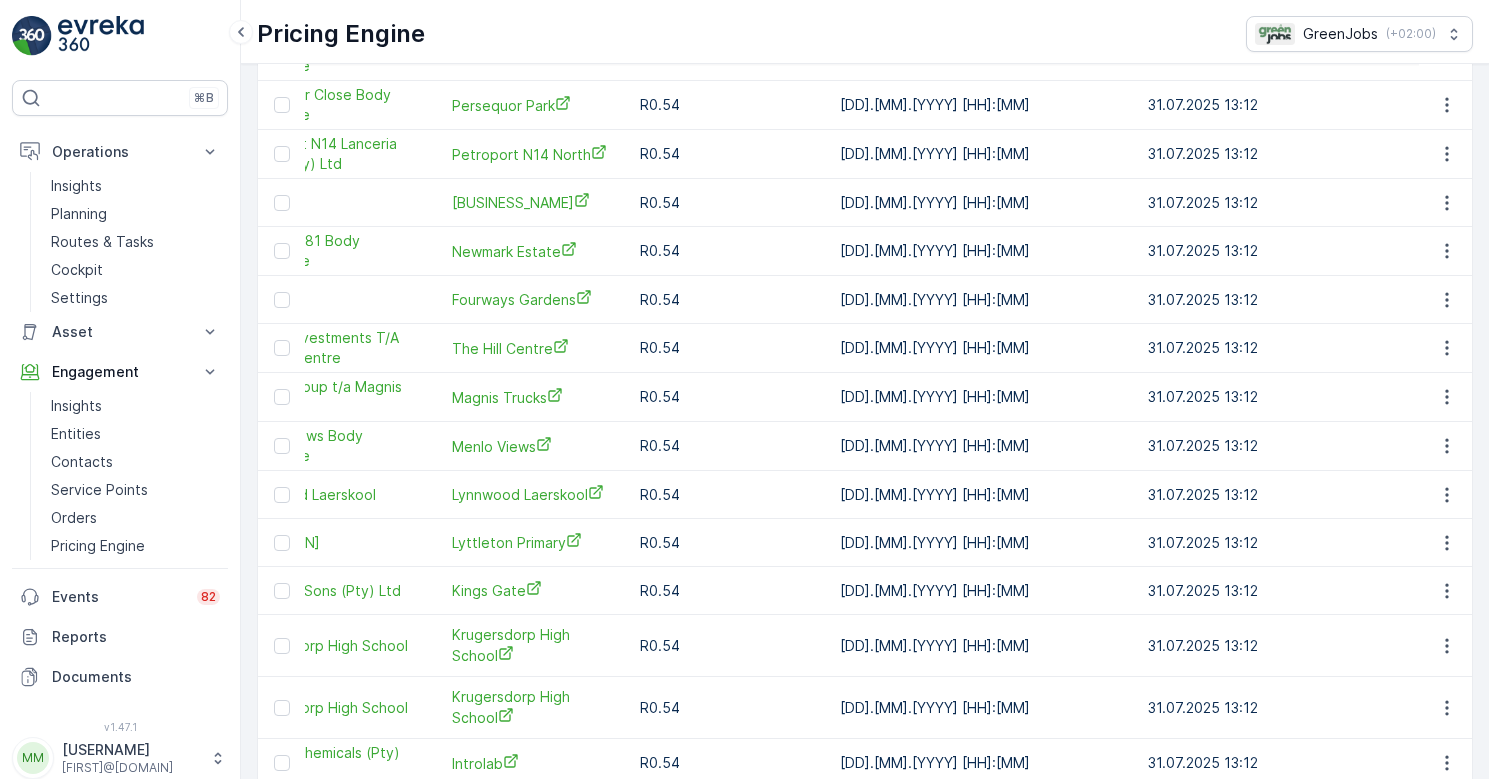 scroll, scrollTop: 0, scrollLeft: 508, axis: horizontal 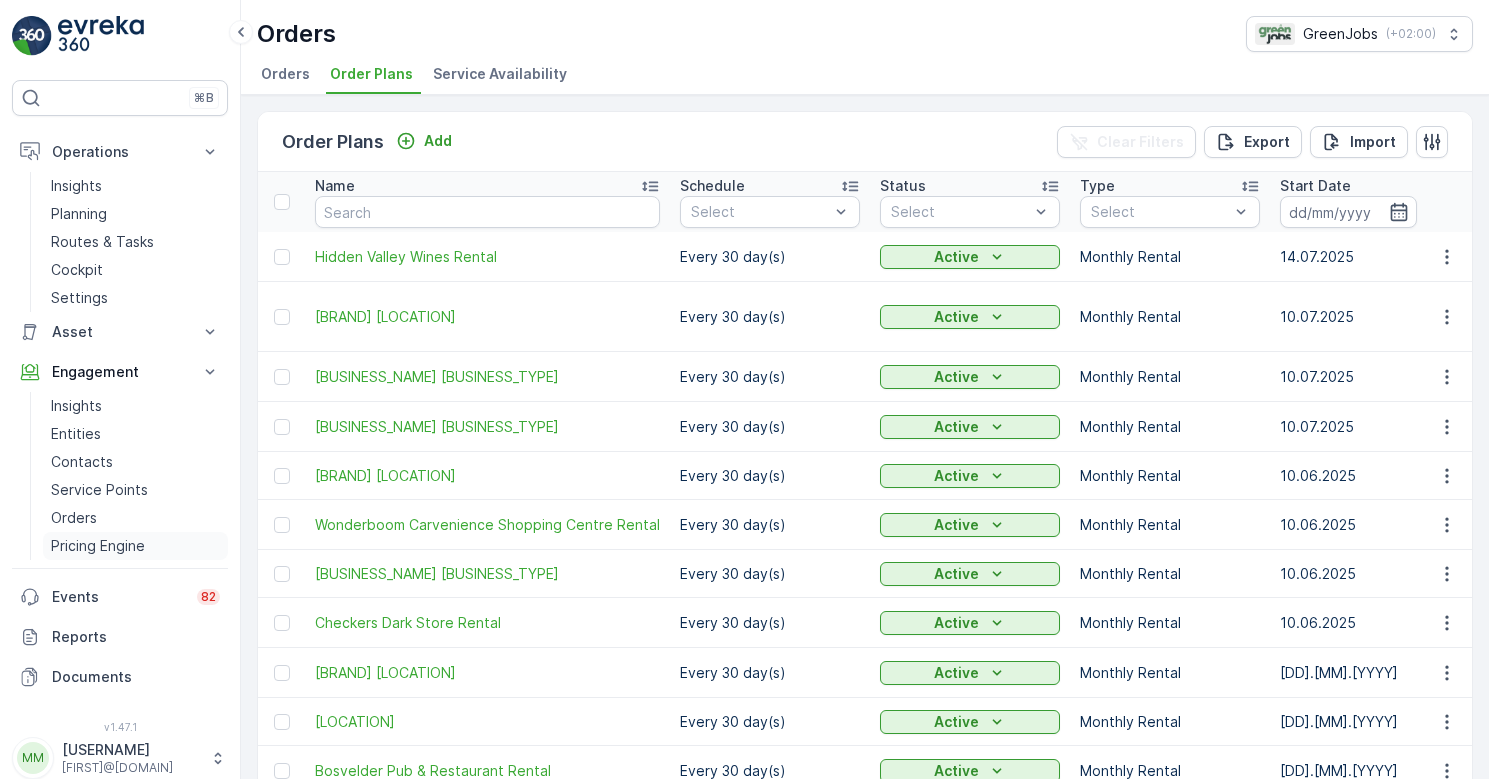 click on "Pricing Engine" at bounding box center (98, 546) 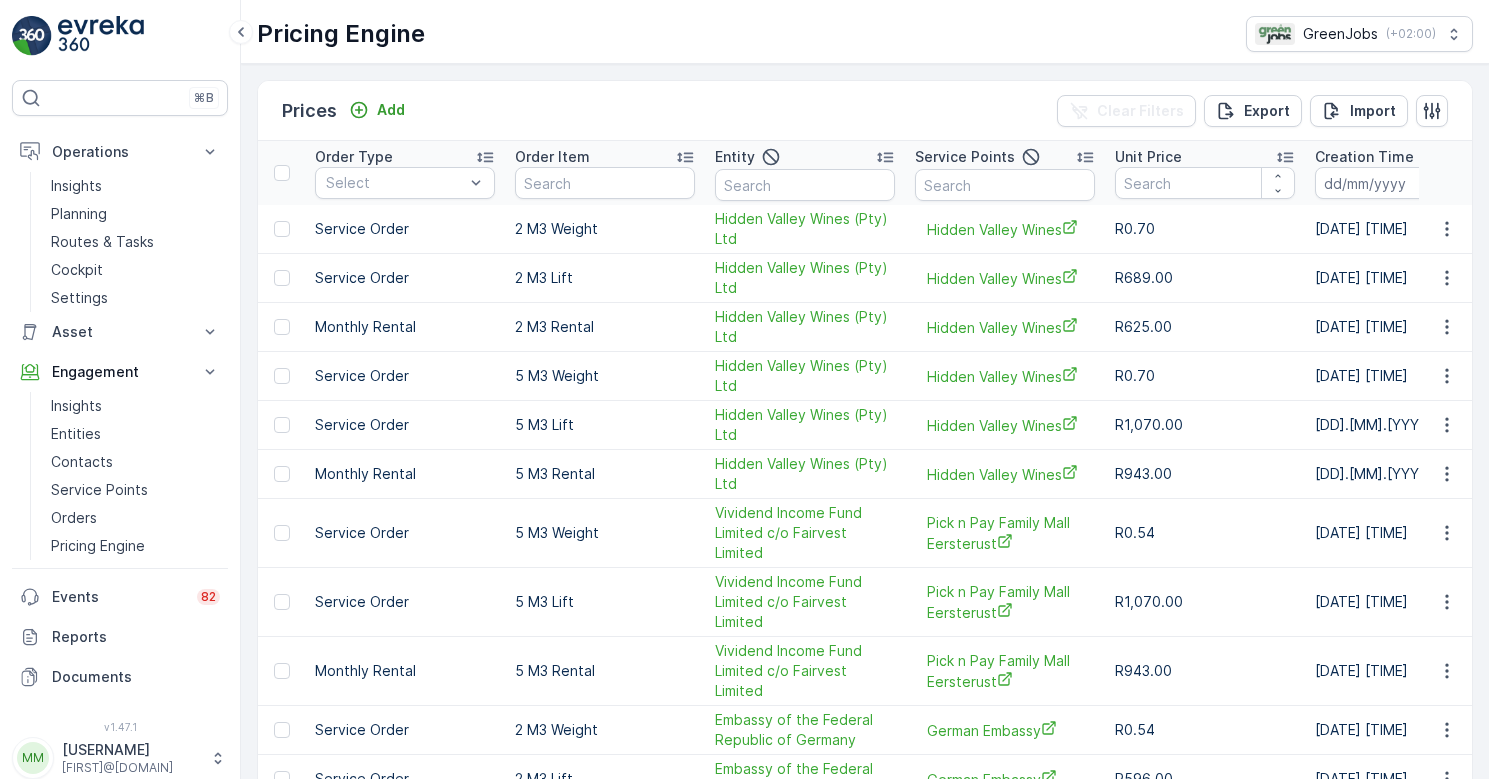 scroll, scrollTop: 0, scrollLeft: 0, axis: both 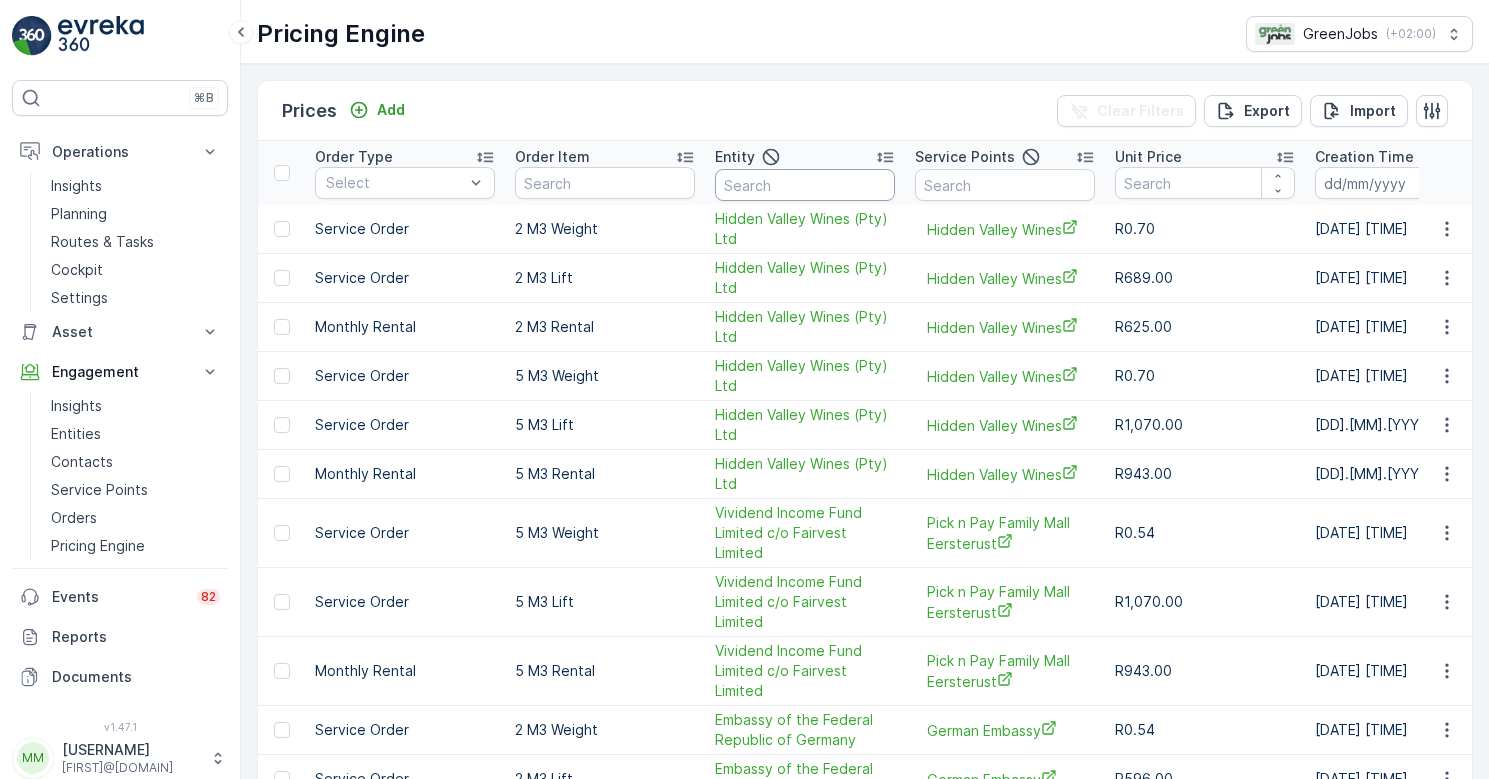 click at bounding box center [805, 185] 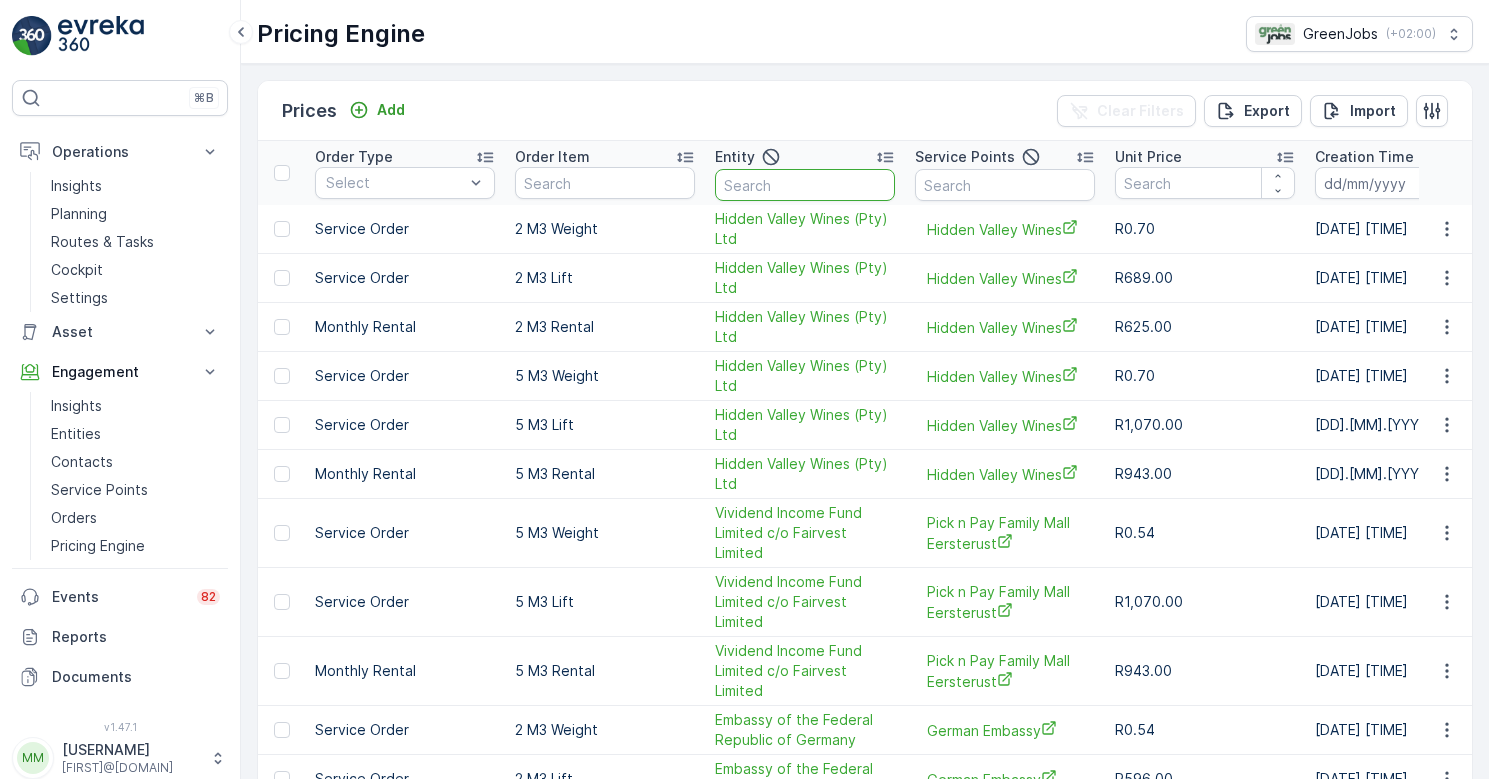 type on "d" 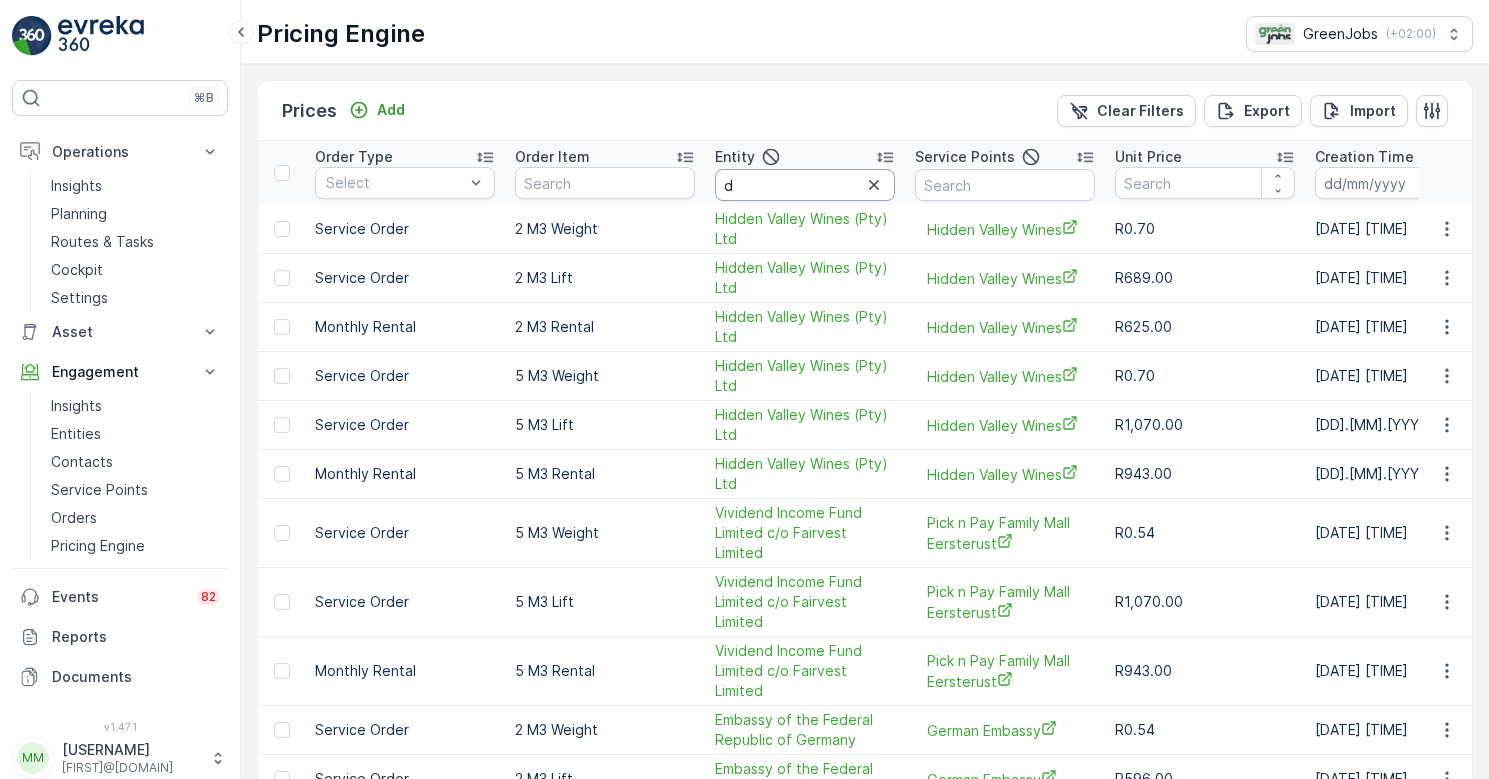 click on "d" at bounding box center [805, 185] 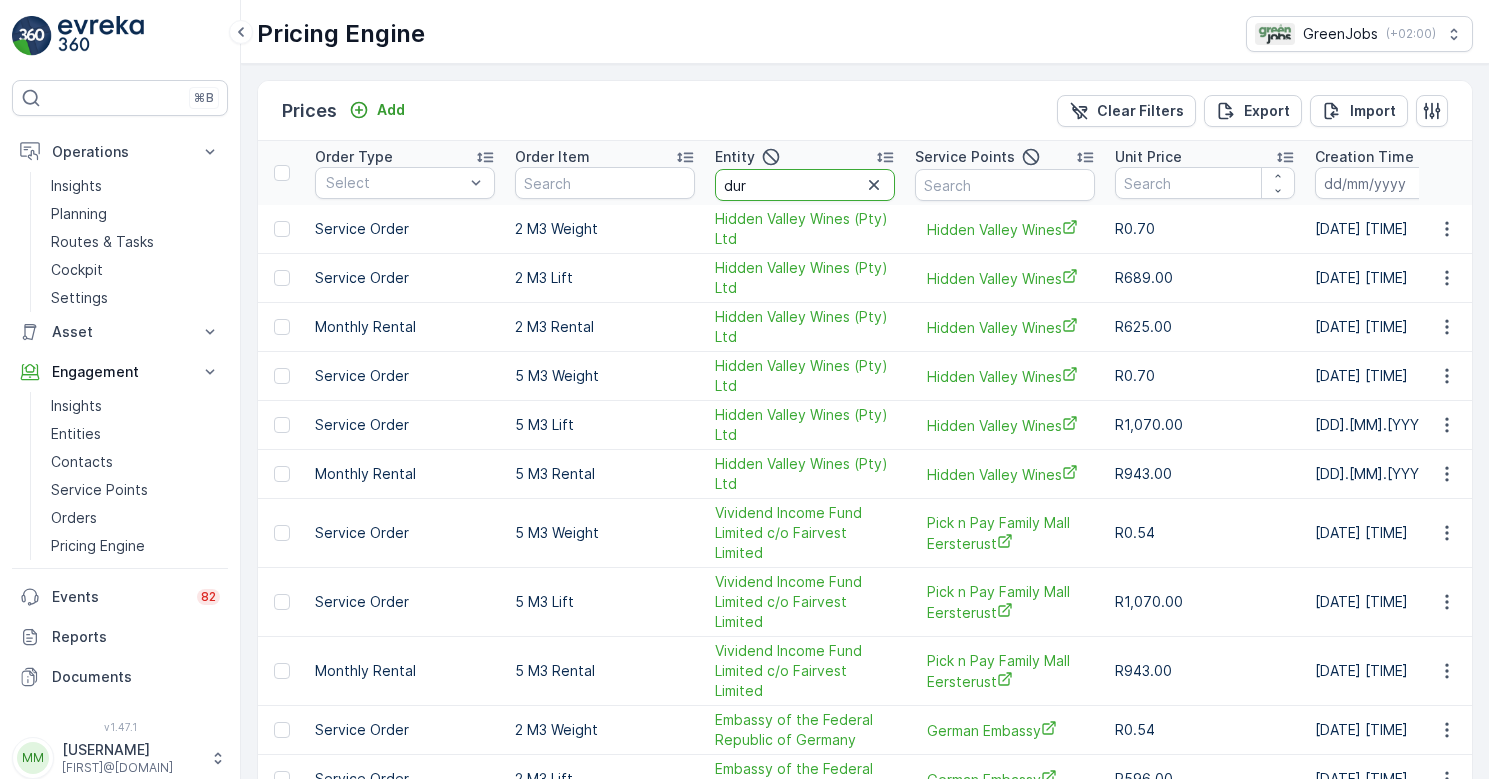 type on "durb" 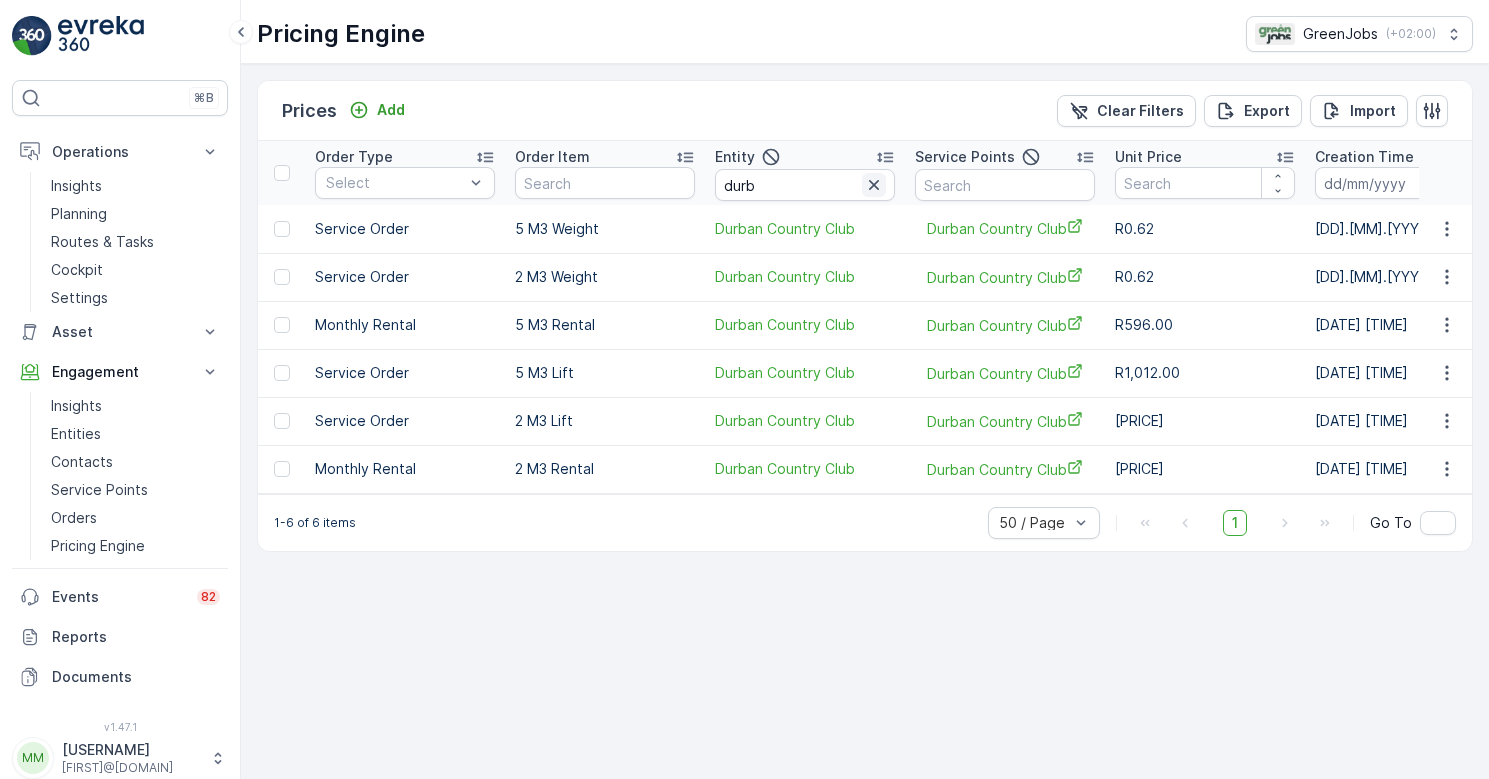 click 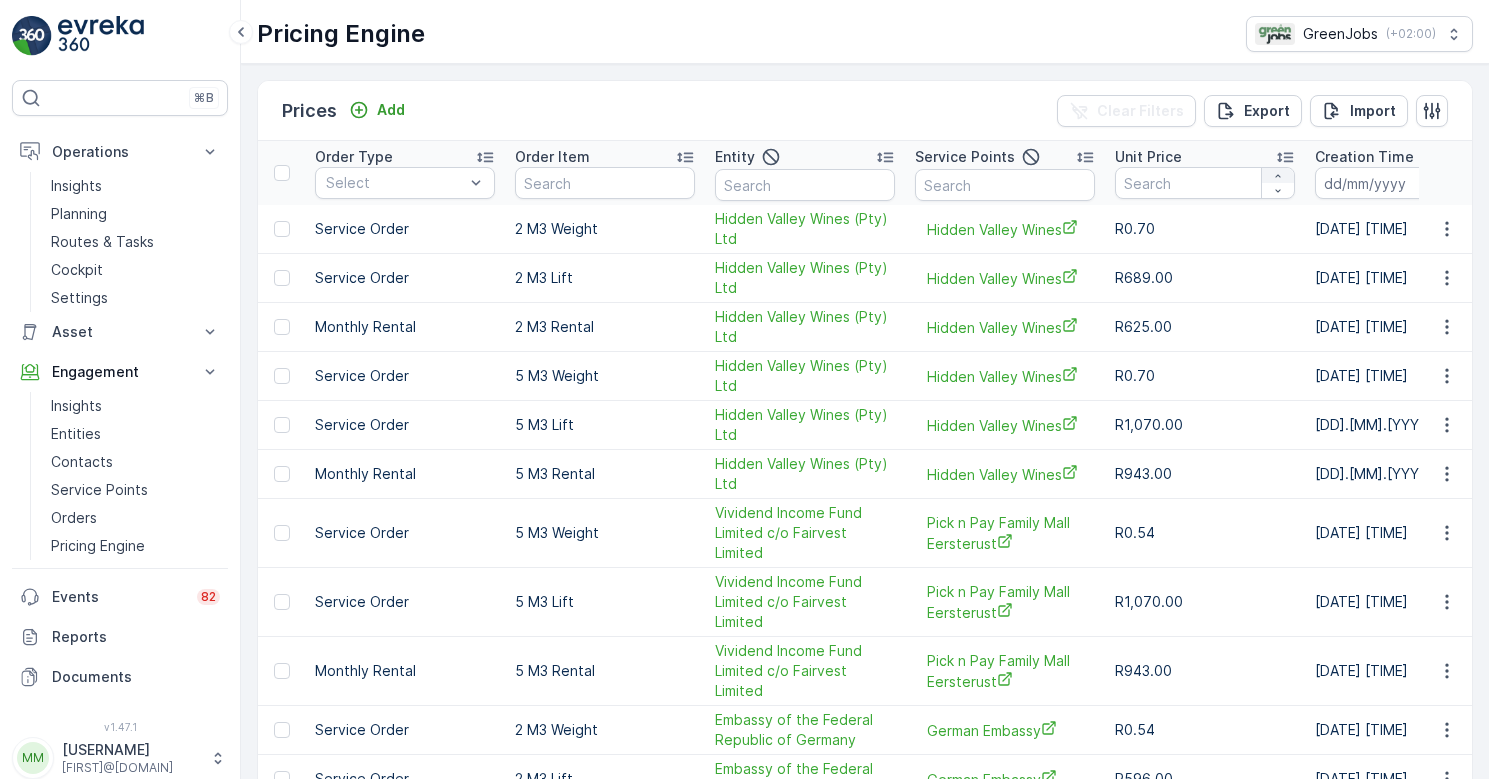 click at bounding box center [1278, 175] 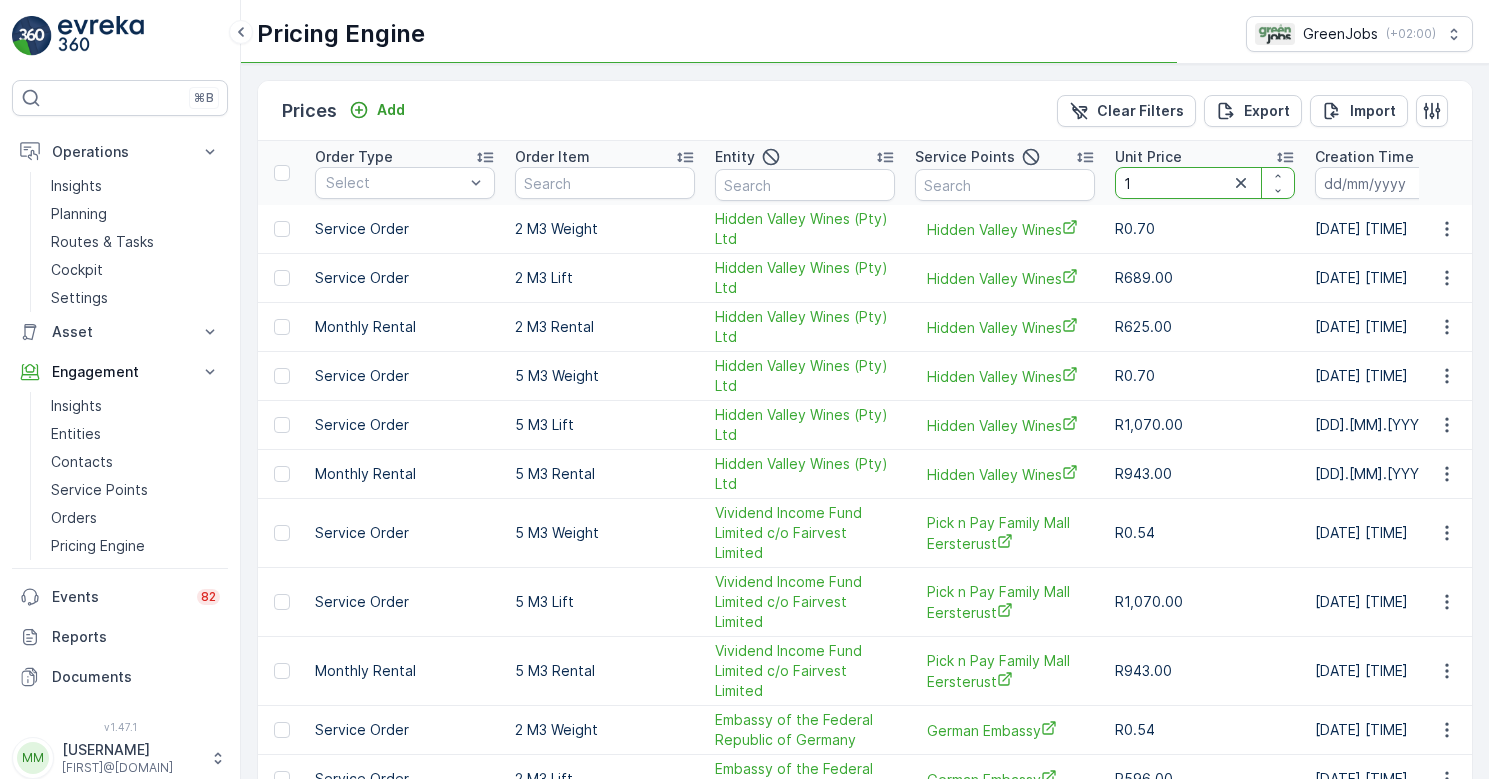 drag, startPoint x: 1145, startPoint y: 185, endPoint x: 1103, endPoint y: 186, distance: 42.0119 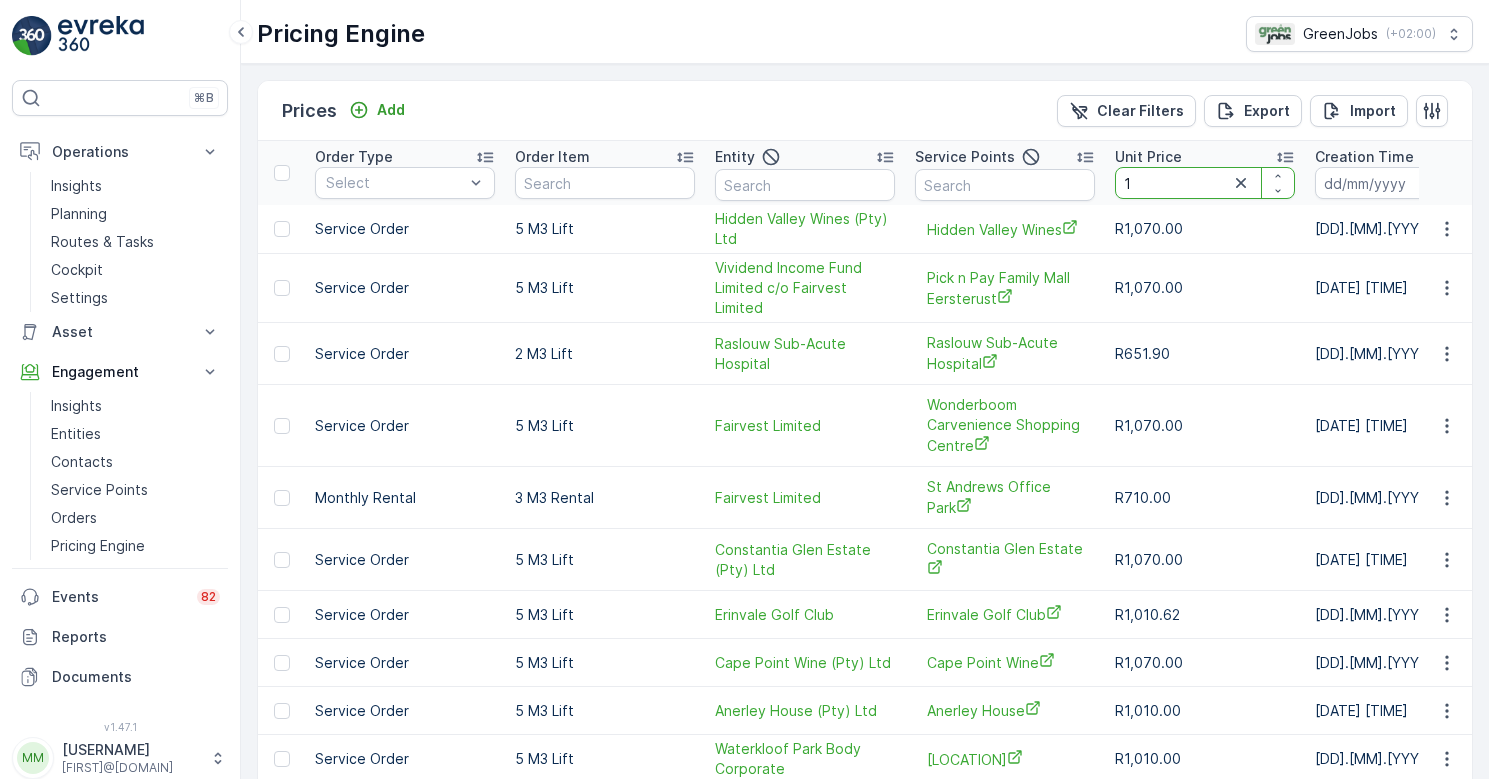 click on "1" at bounding box center (1205, 183) 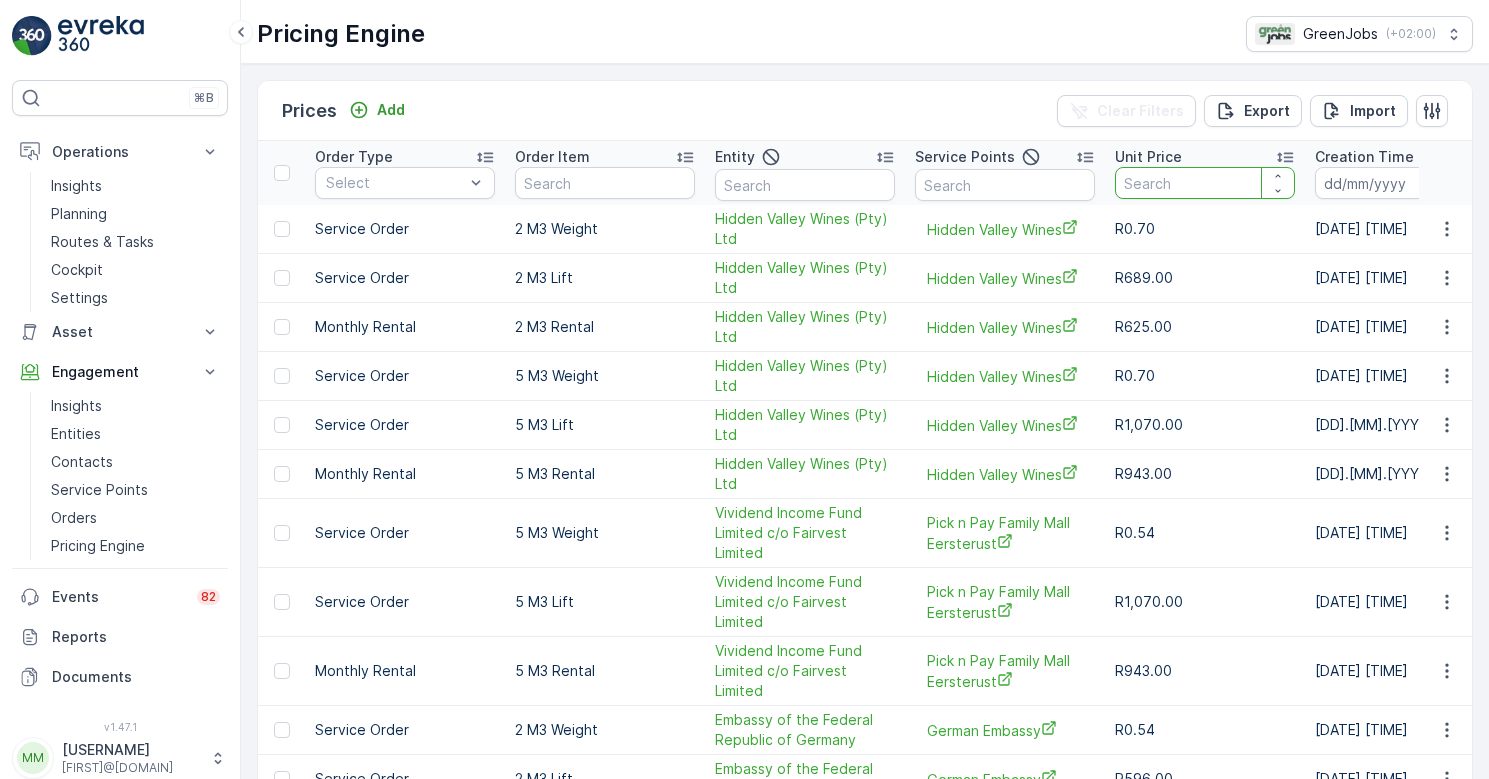 click at bounding box center [1205, 183] 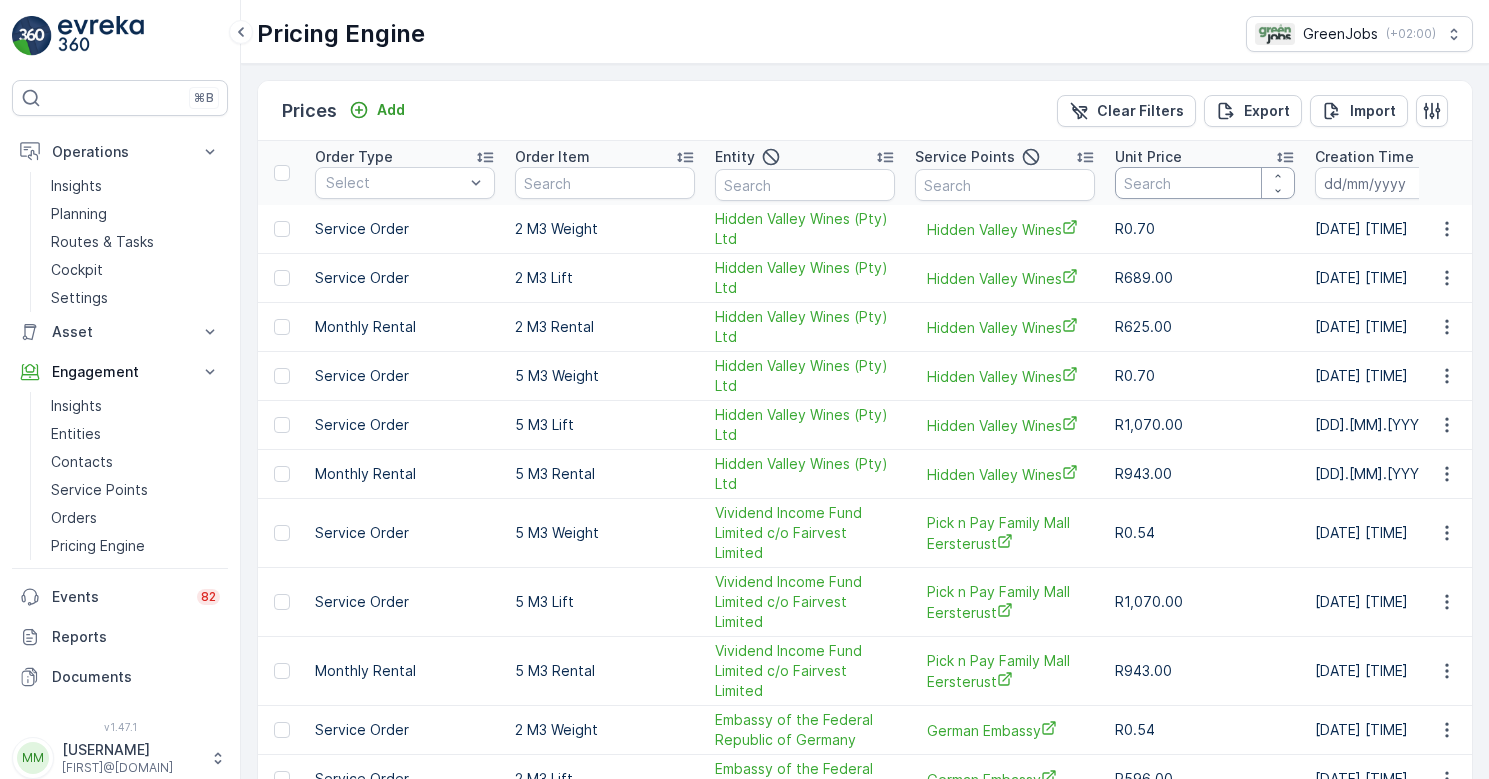 click at bounding box center (1205, 183) 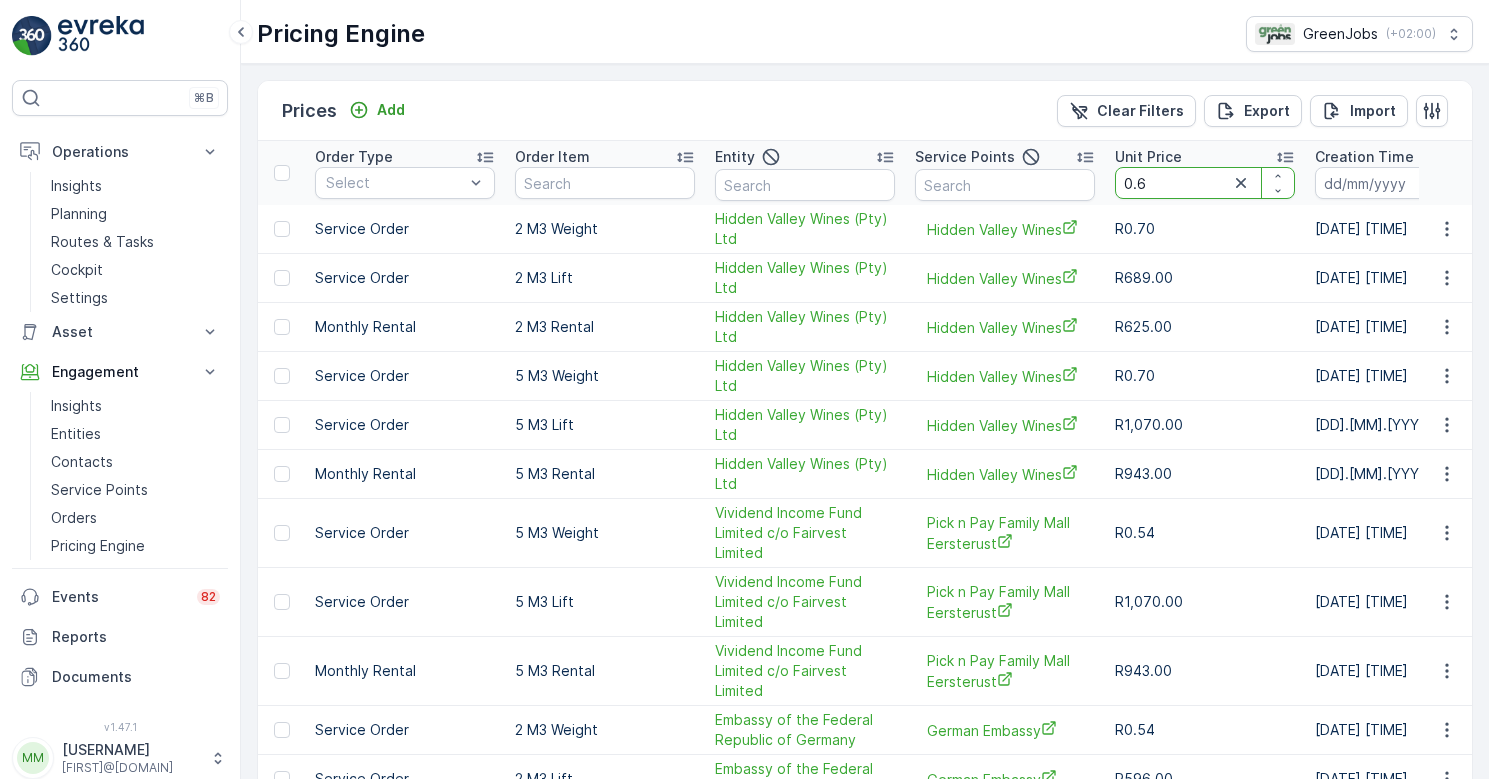 type on "0.62" 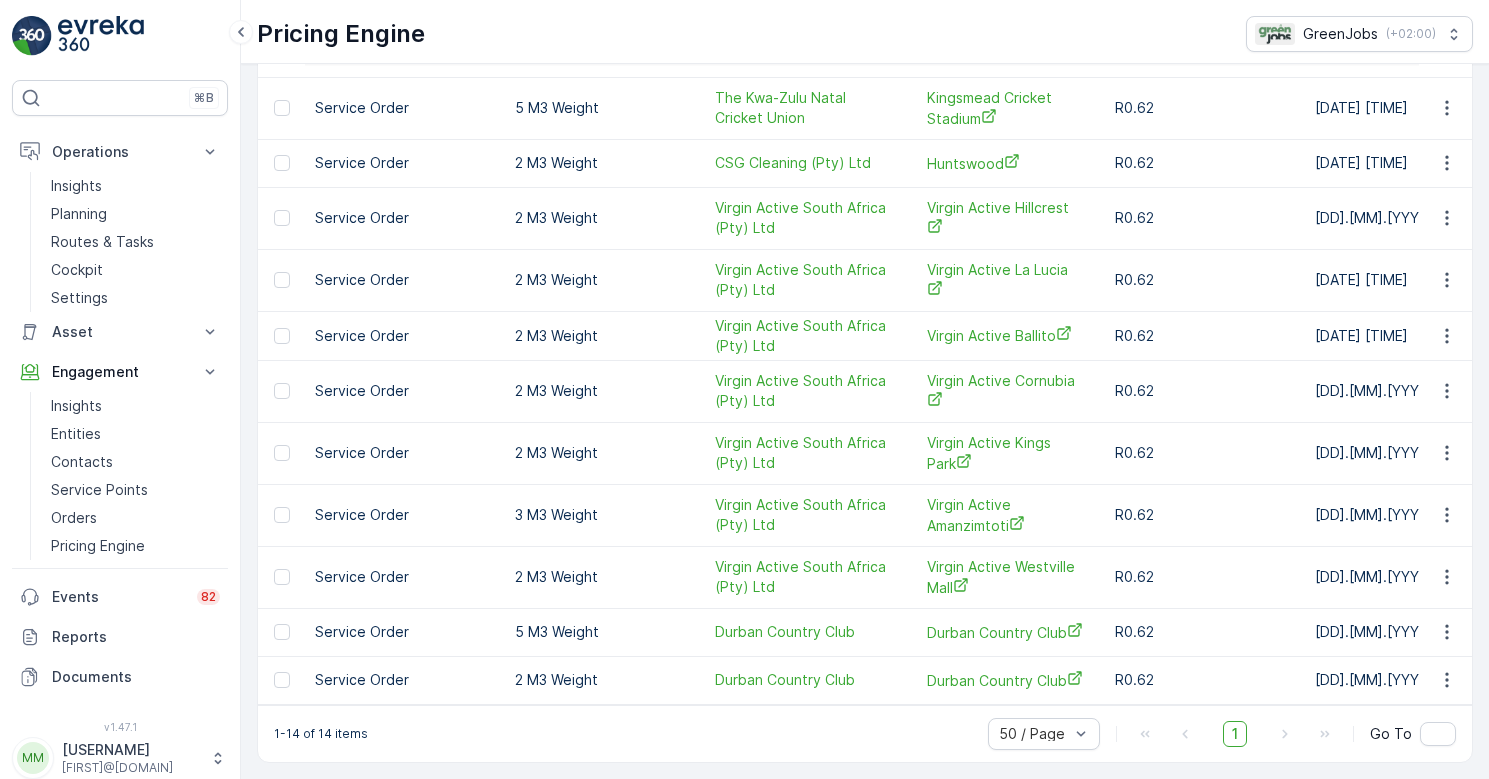 scroll, scrollTop: 310, scrollLeft: 0, axis: vertical 